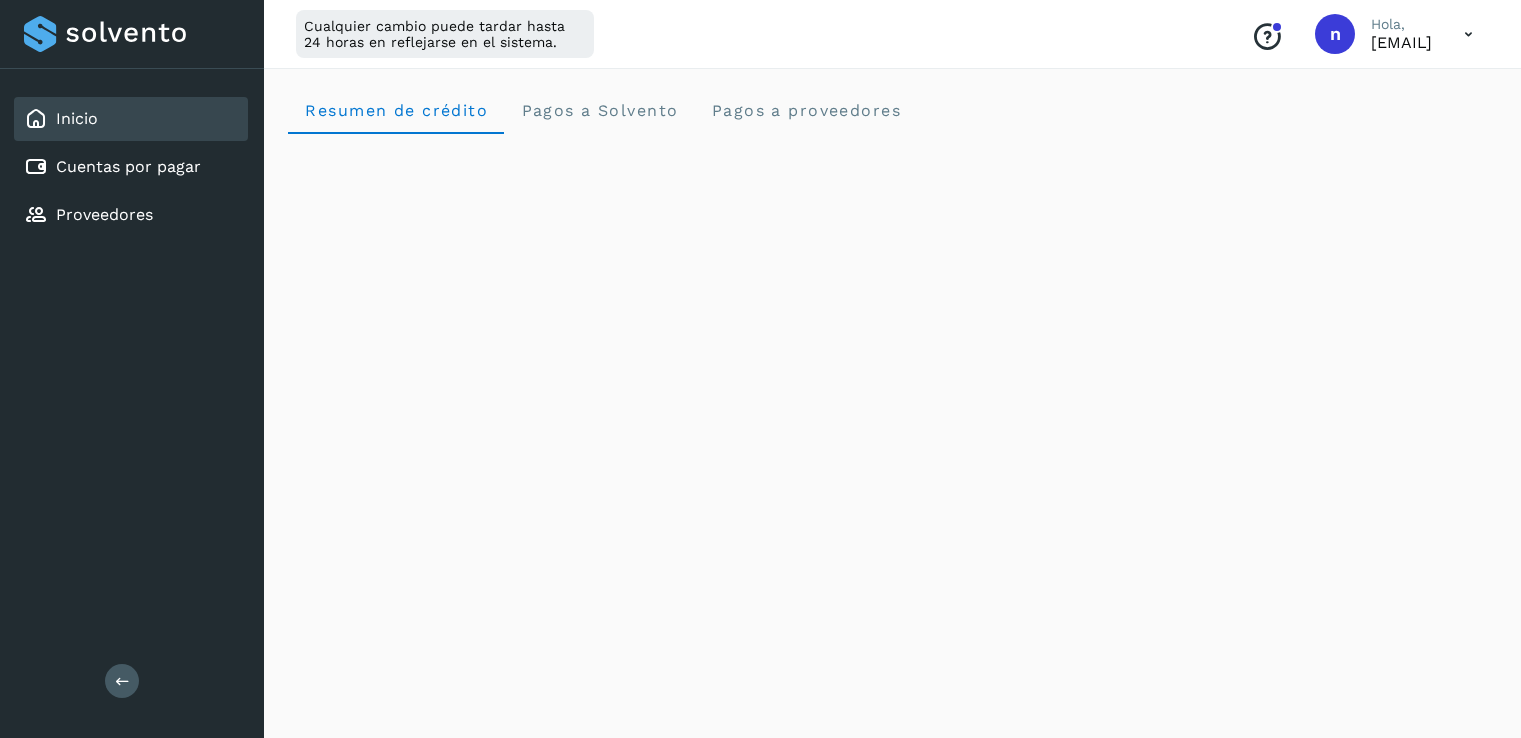 scroll, scrollTop: 0, scrollLeft: 0, axis: both 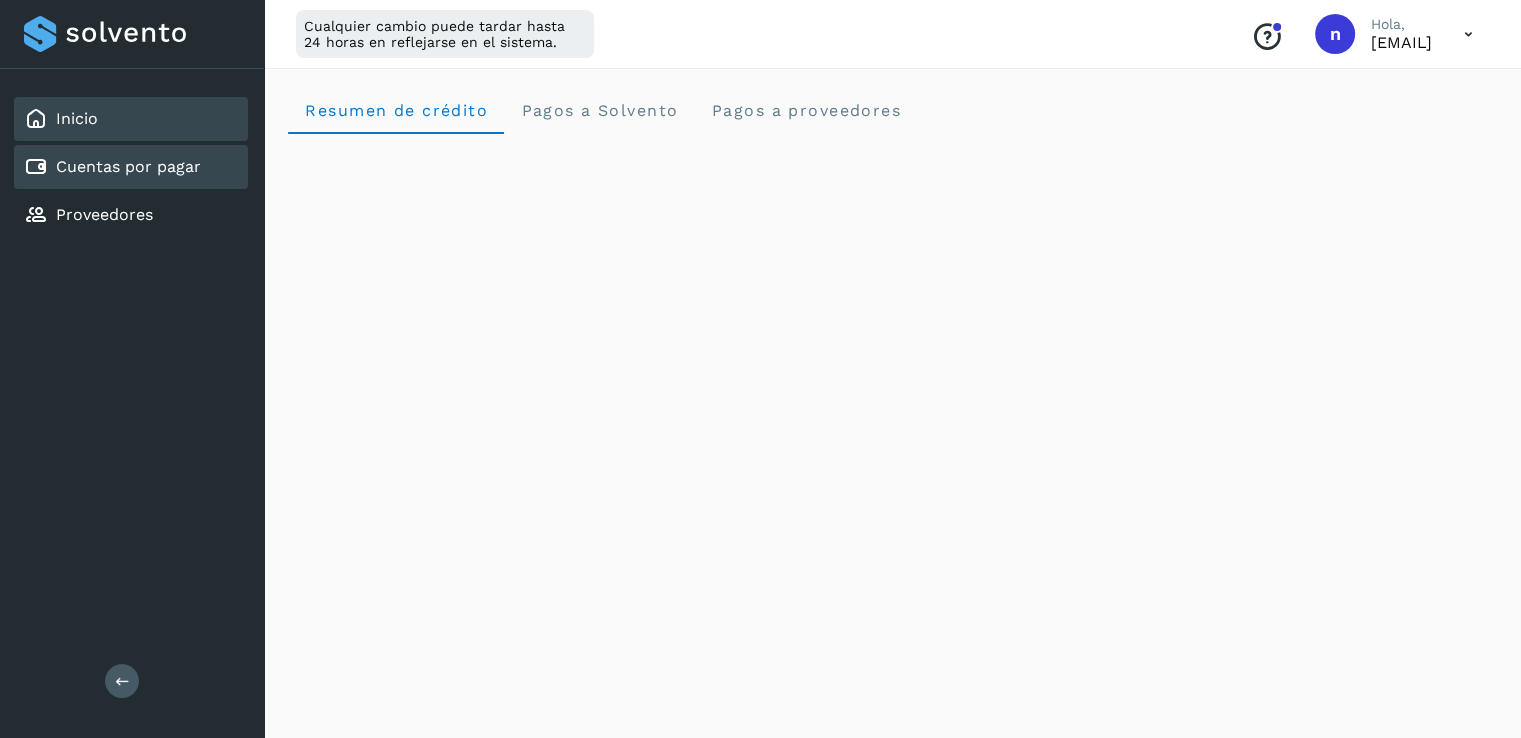 click on "Cuentas por pagar" at bounding box center (128, 166) 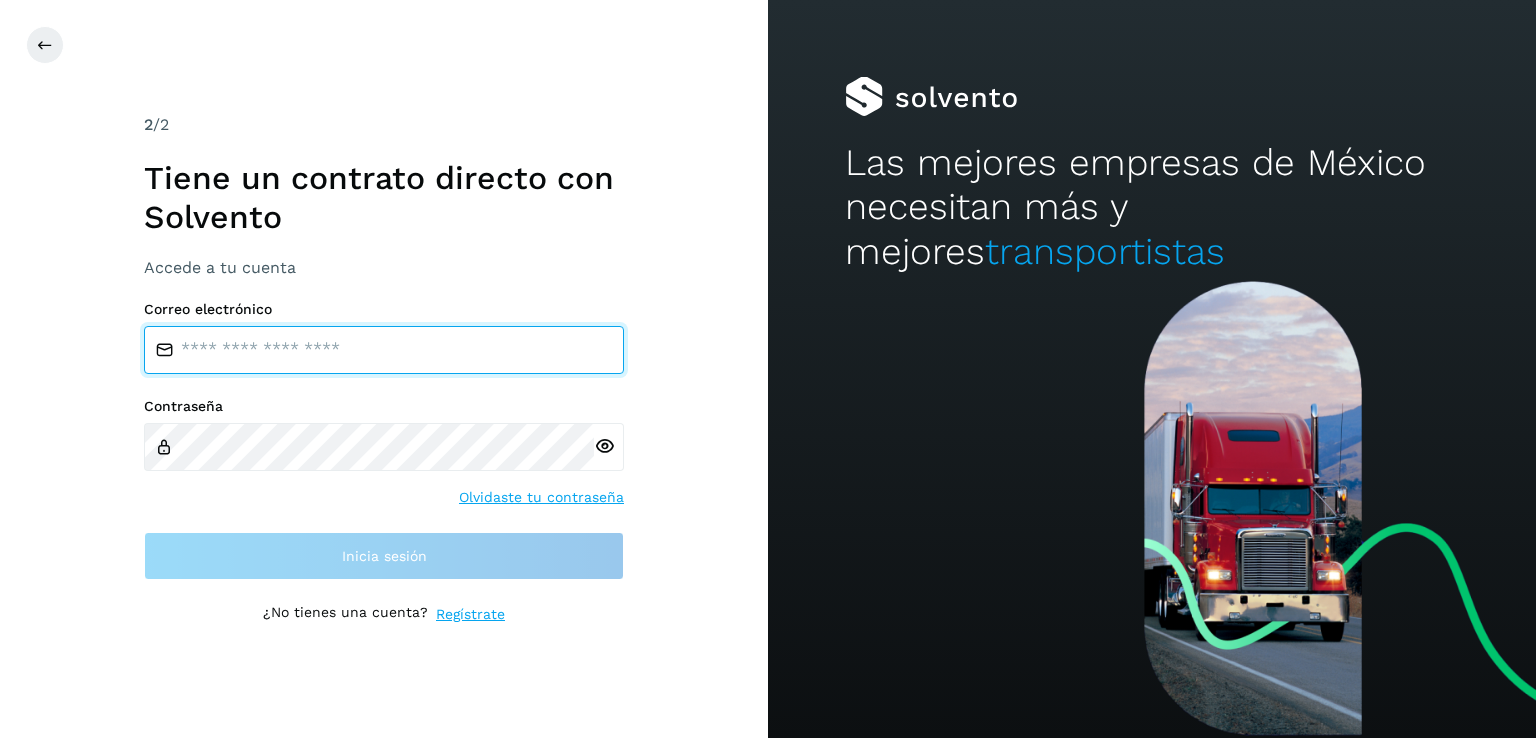 click at bounding box center (384, 350) 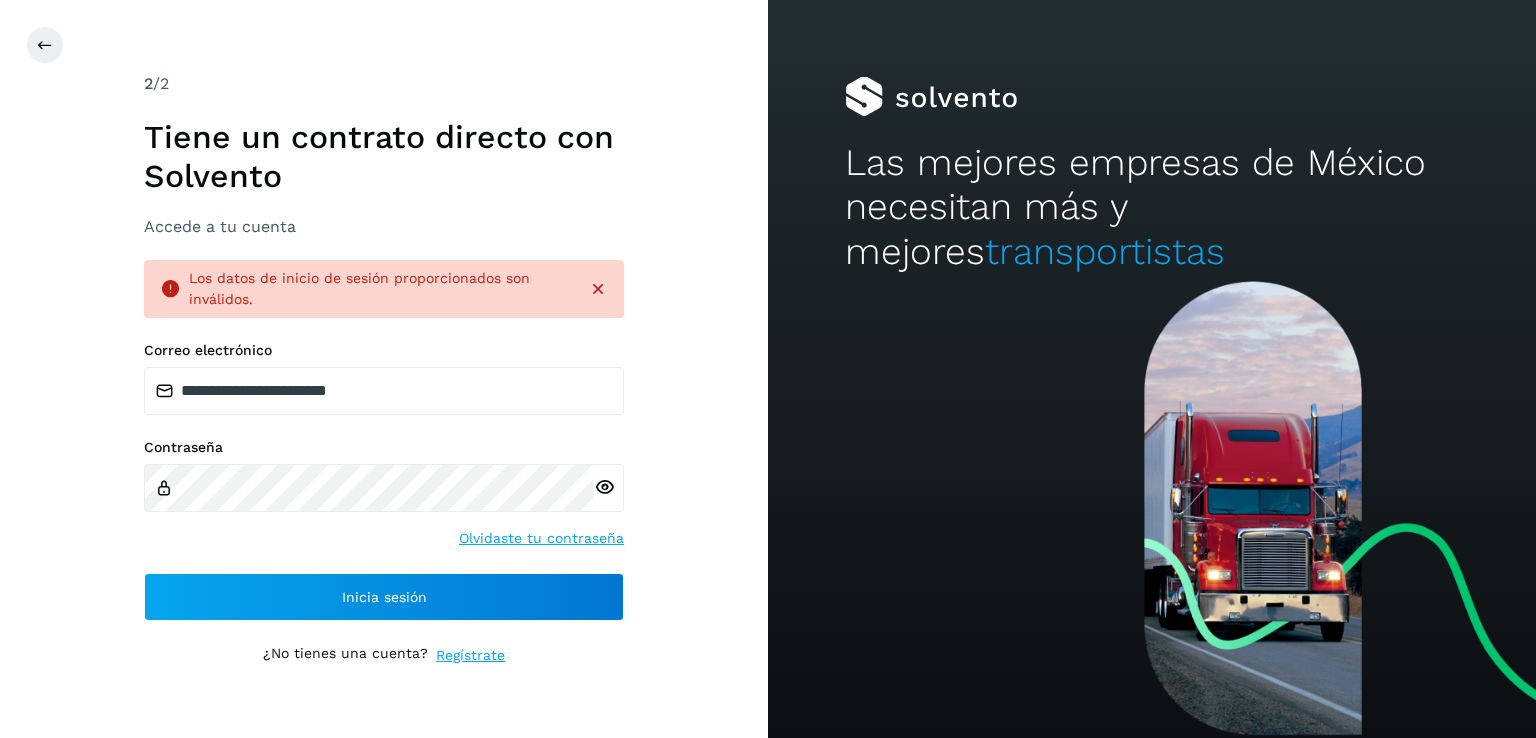 click at bounding box center [604, 487] 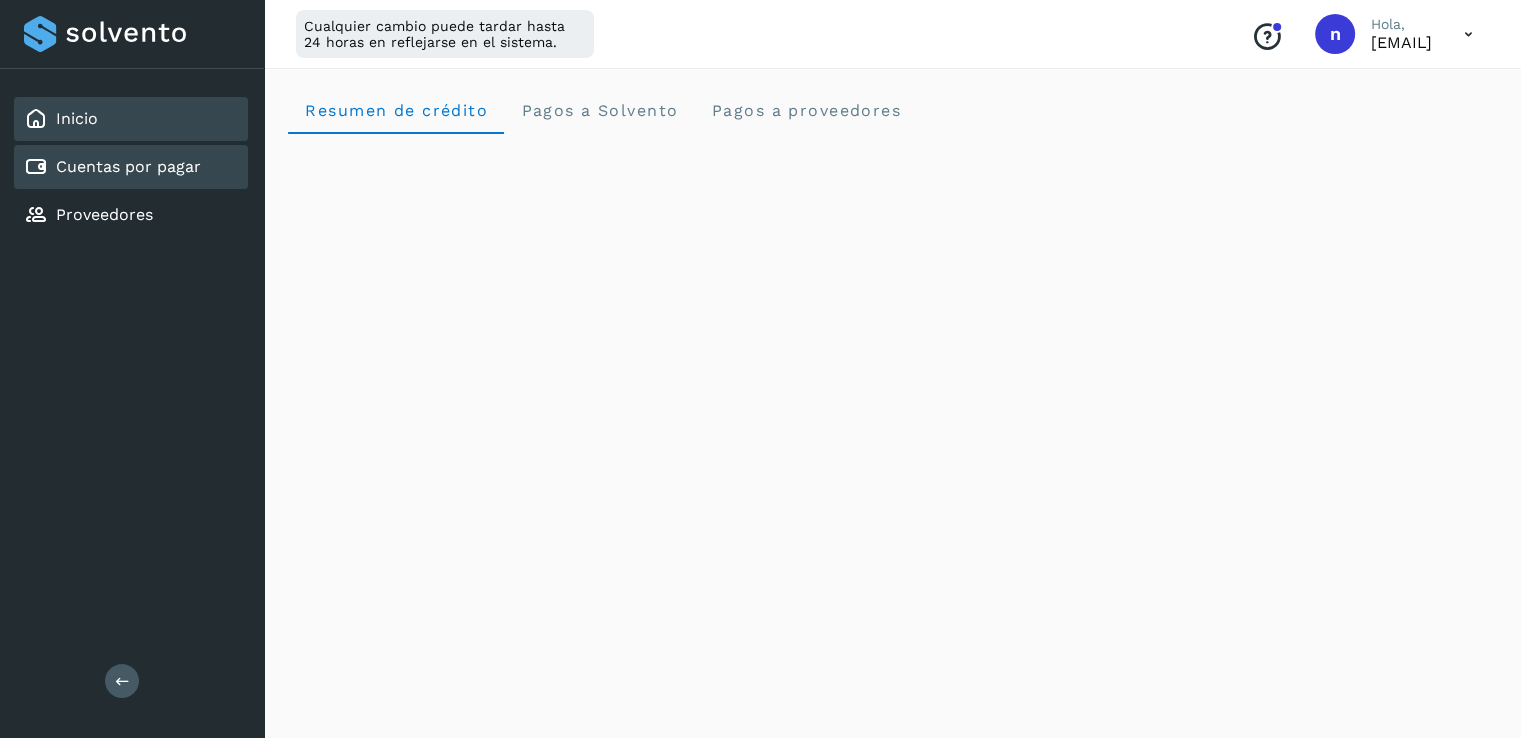 click on "Cuentas por pagar" at bounding box center [112, 167] 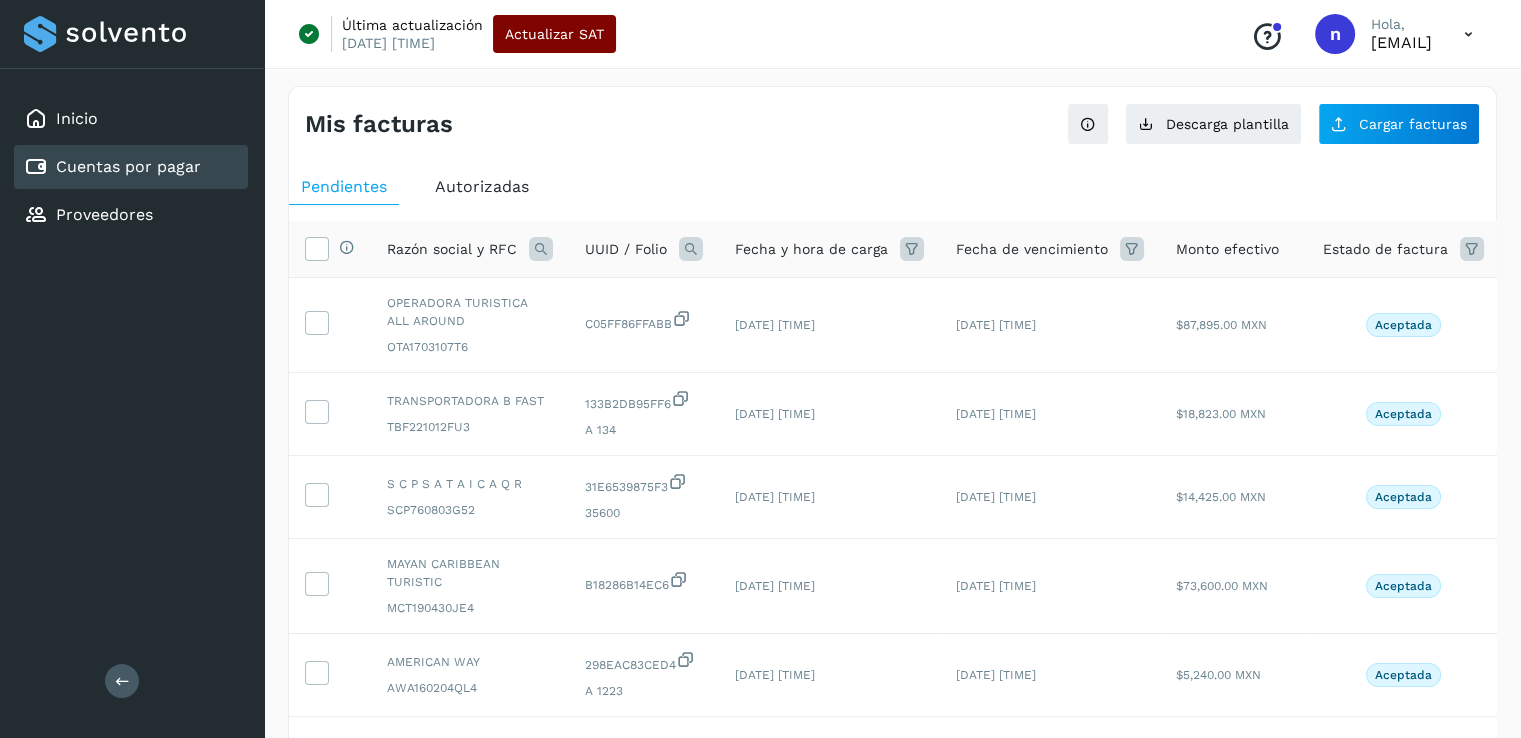 click on "Actualizar SAT" 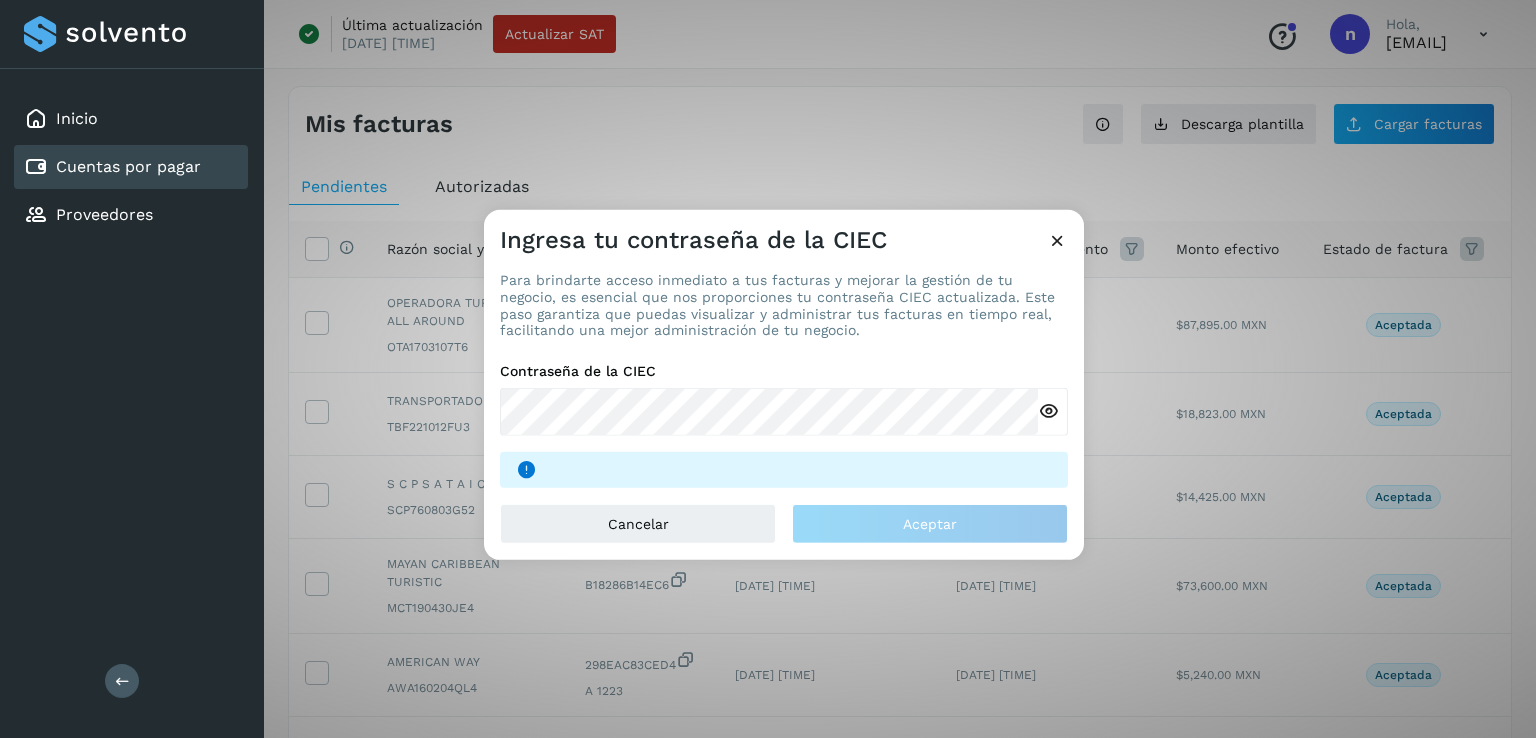 click on "Inicio Cuentas por pagar Proveedores Salir" at bounding box center [132, 369] 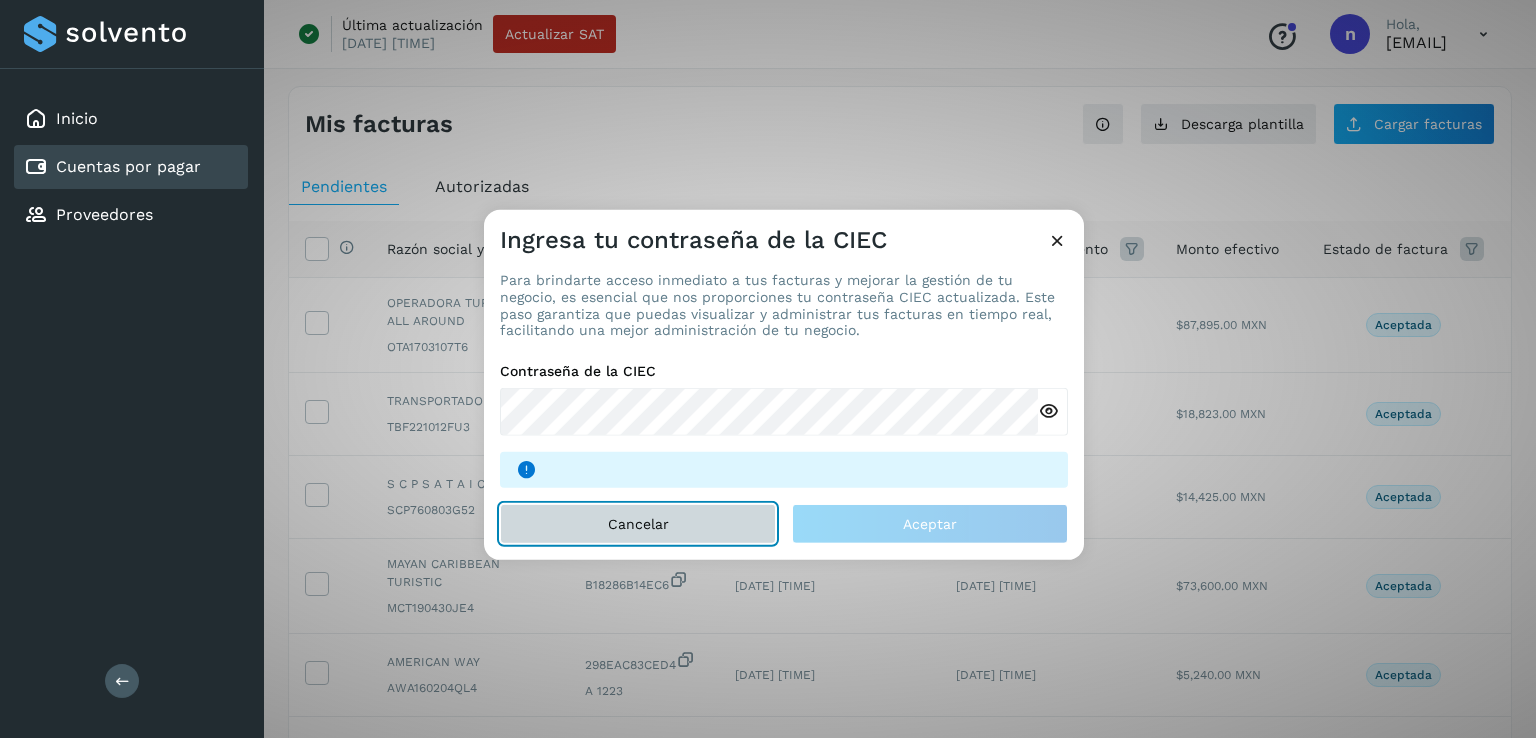click on "Cancelar" 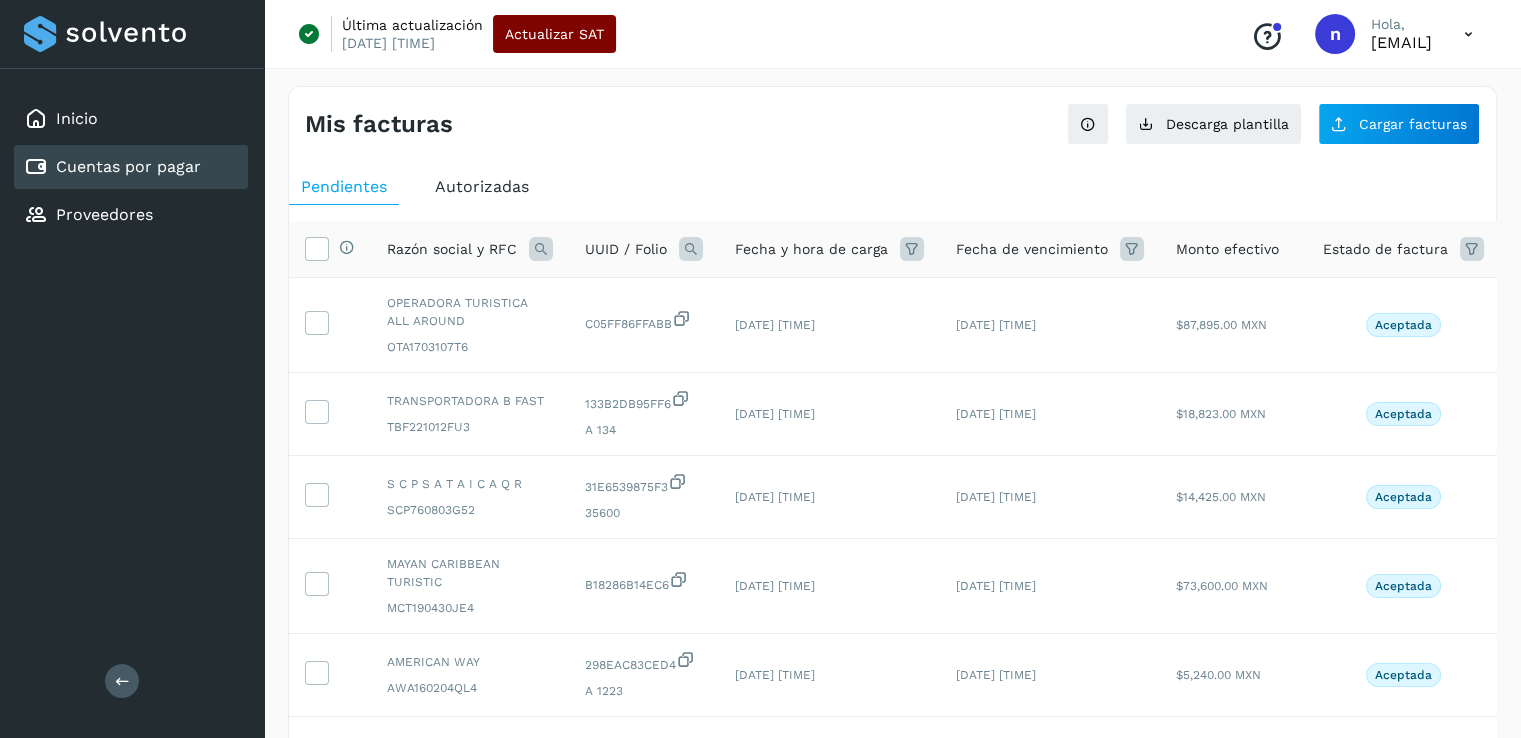 click on "Actualizar SAT" 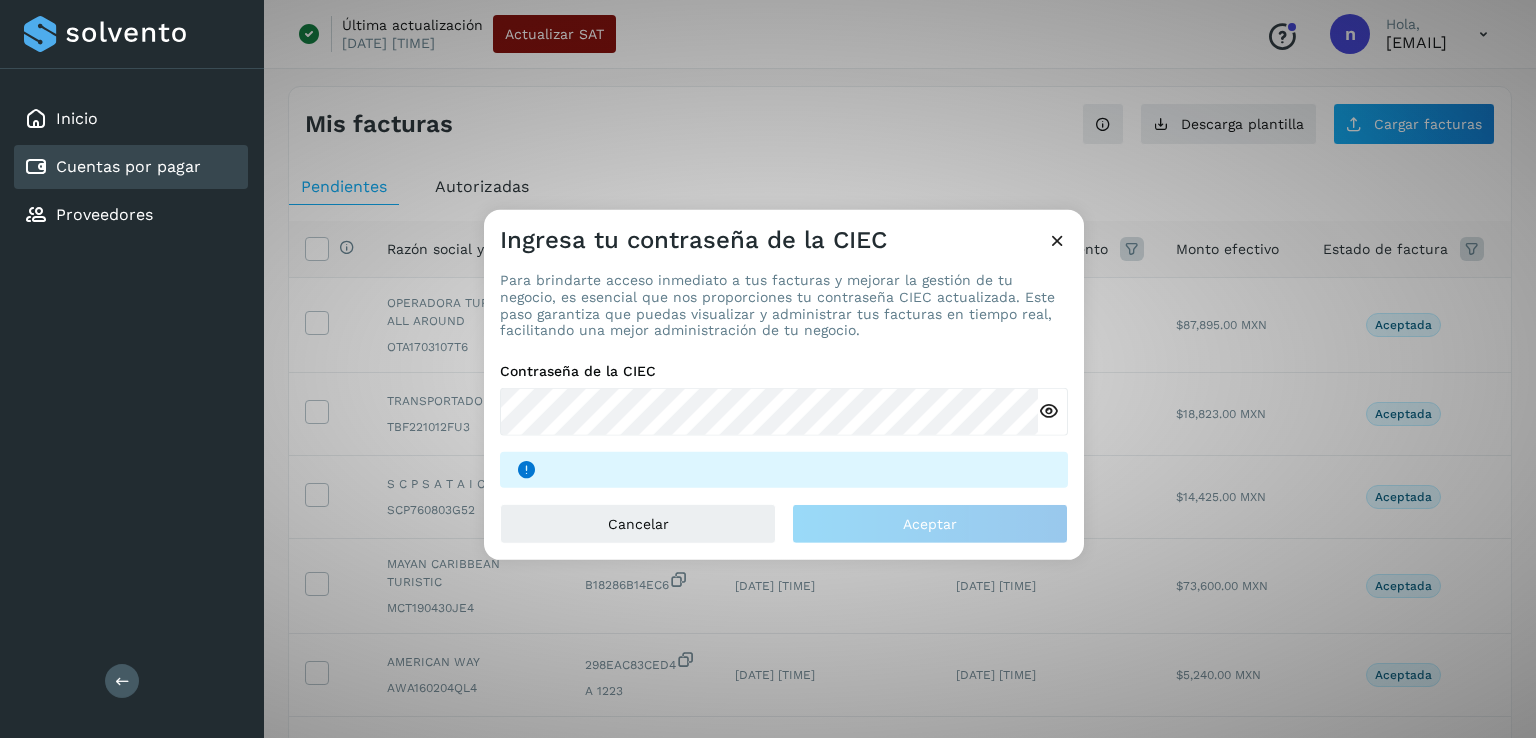 type 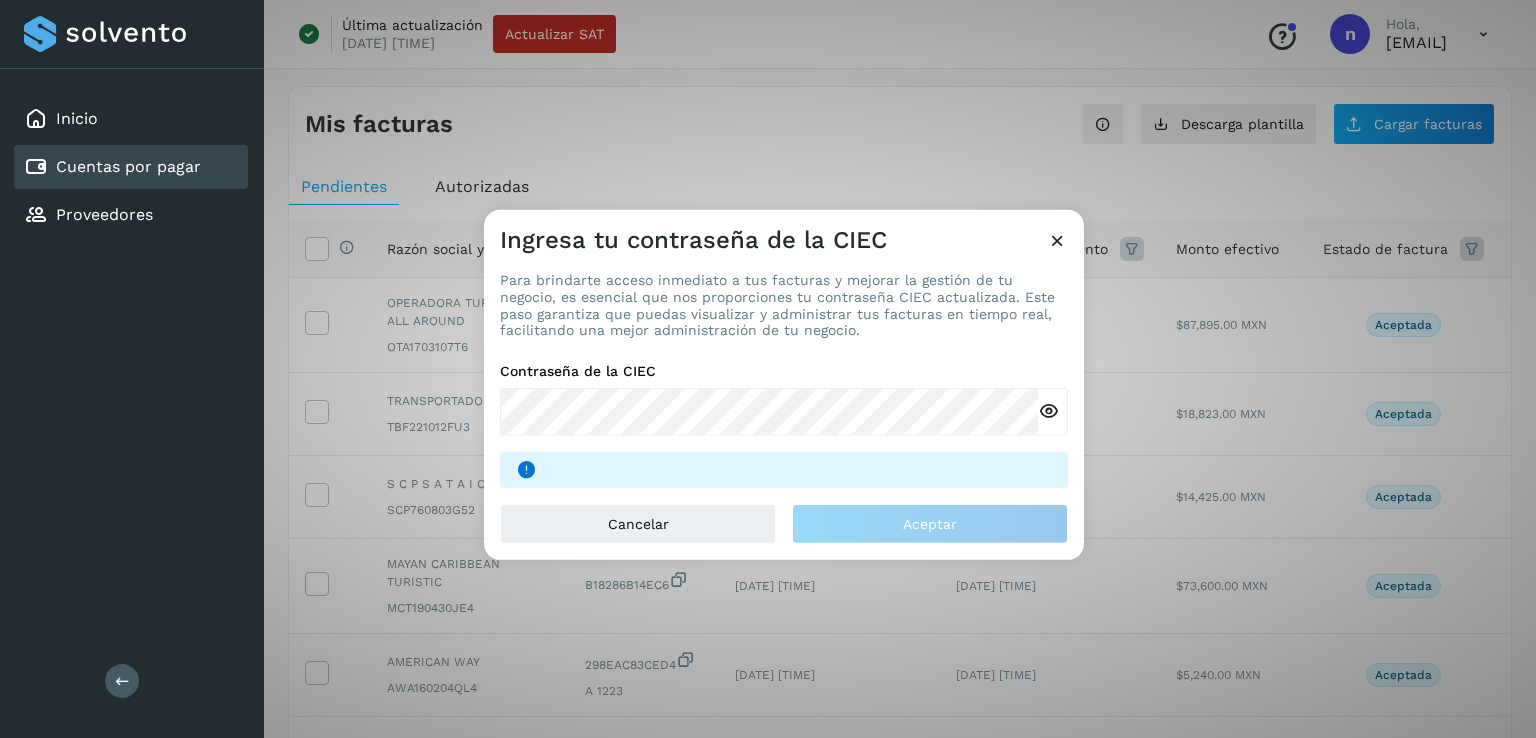 click on "Ingresa tu contraseña de la CIEC Para brindarte acceso inmediato a tus facturas y mejorar la gestión de tu negocio, es esencial que nos proporciones tu contraseña CIEC actualizada. Este paso garantiza que puedas visualizar y administrar tus facturas en tiempo real, facilitando una mejor administración de tu negocio. Contraseña de la CIEC  Cancelar Aceptar" at bounding box center [768, 369] 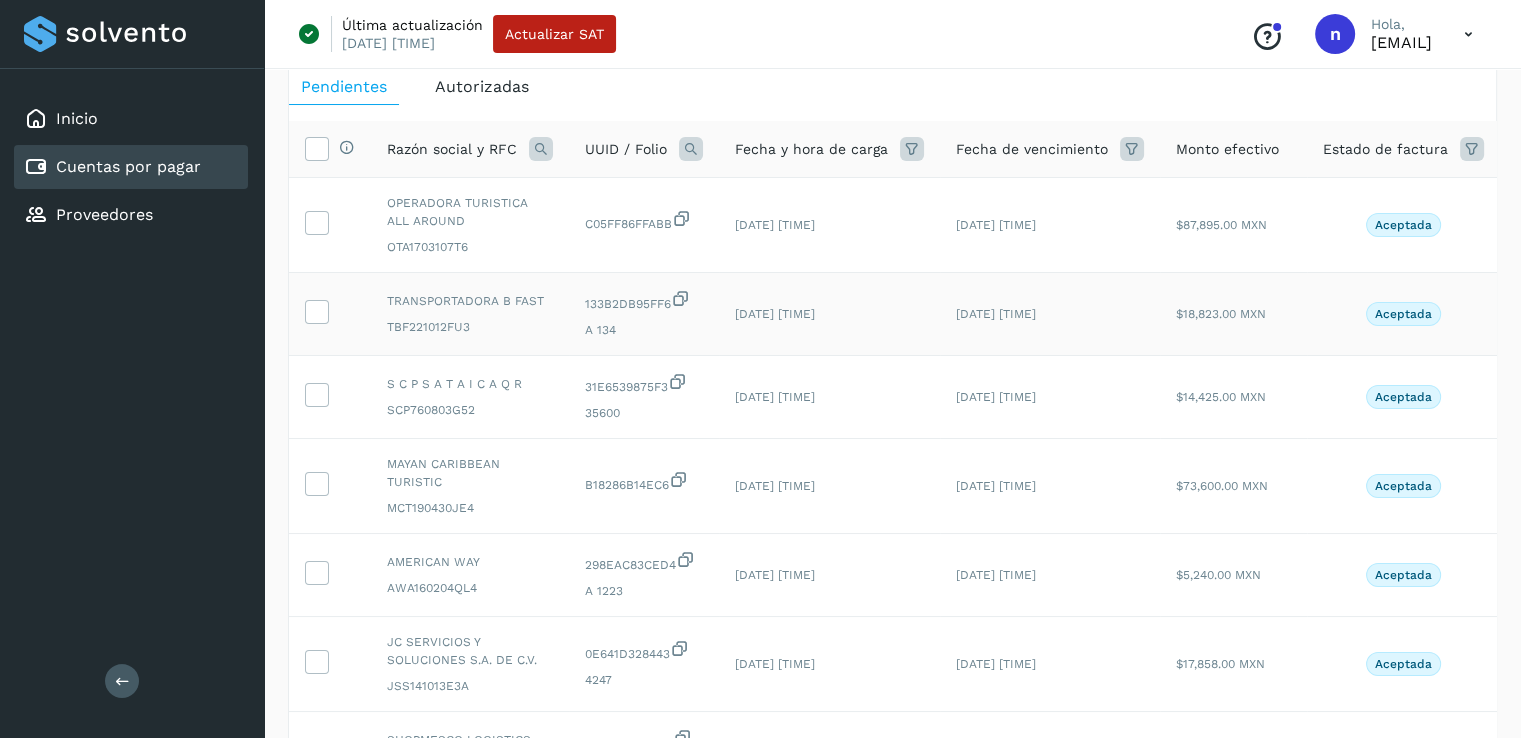 scroll, scrollTop: 0, scrollLeft: 0, axis: both 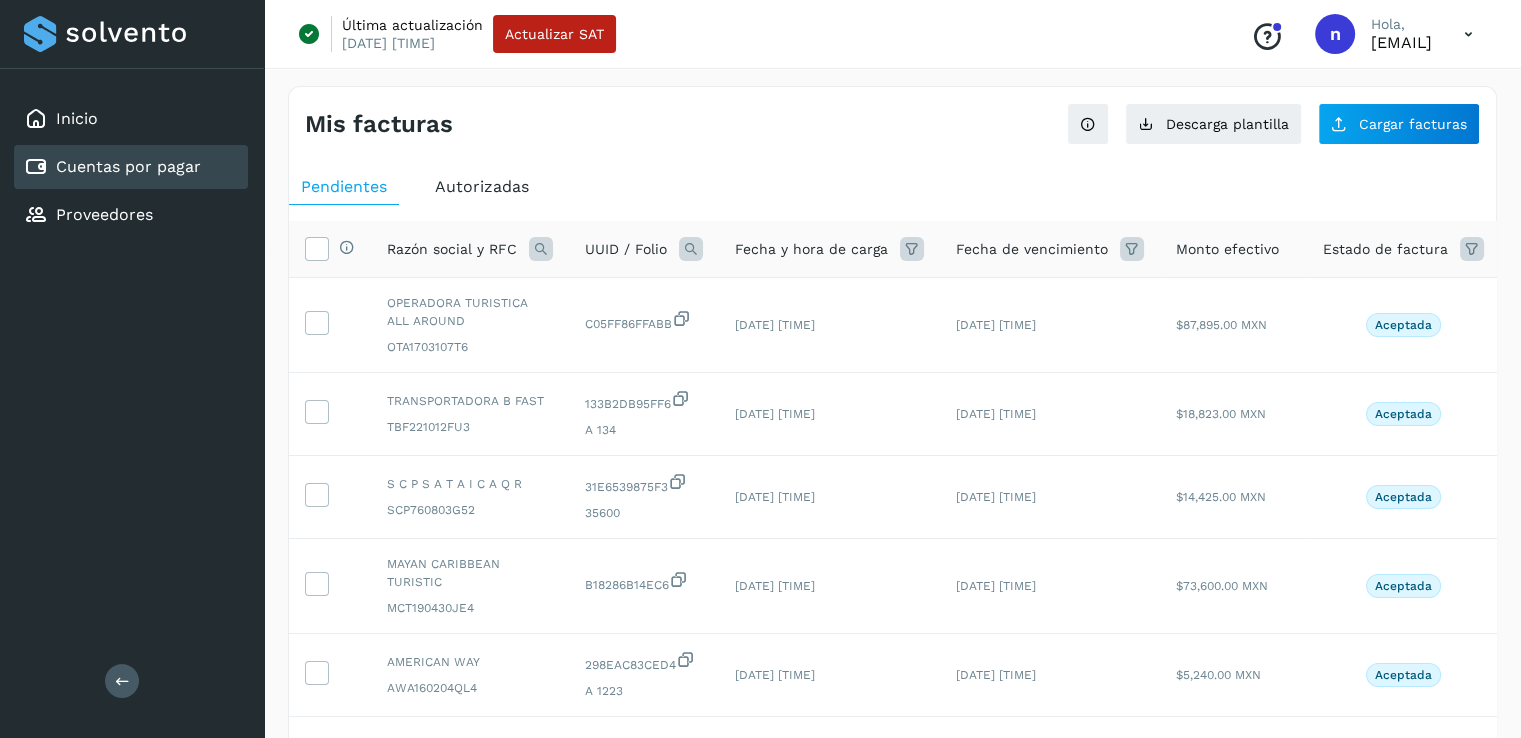 click on "Autorizadas" at bounding box center [482, 187] 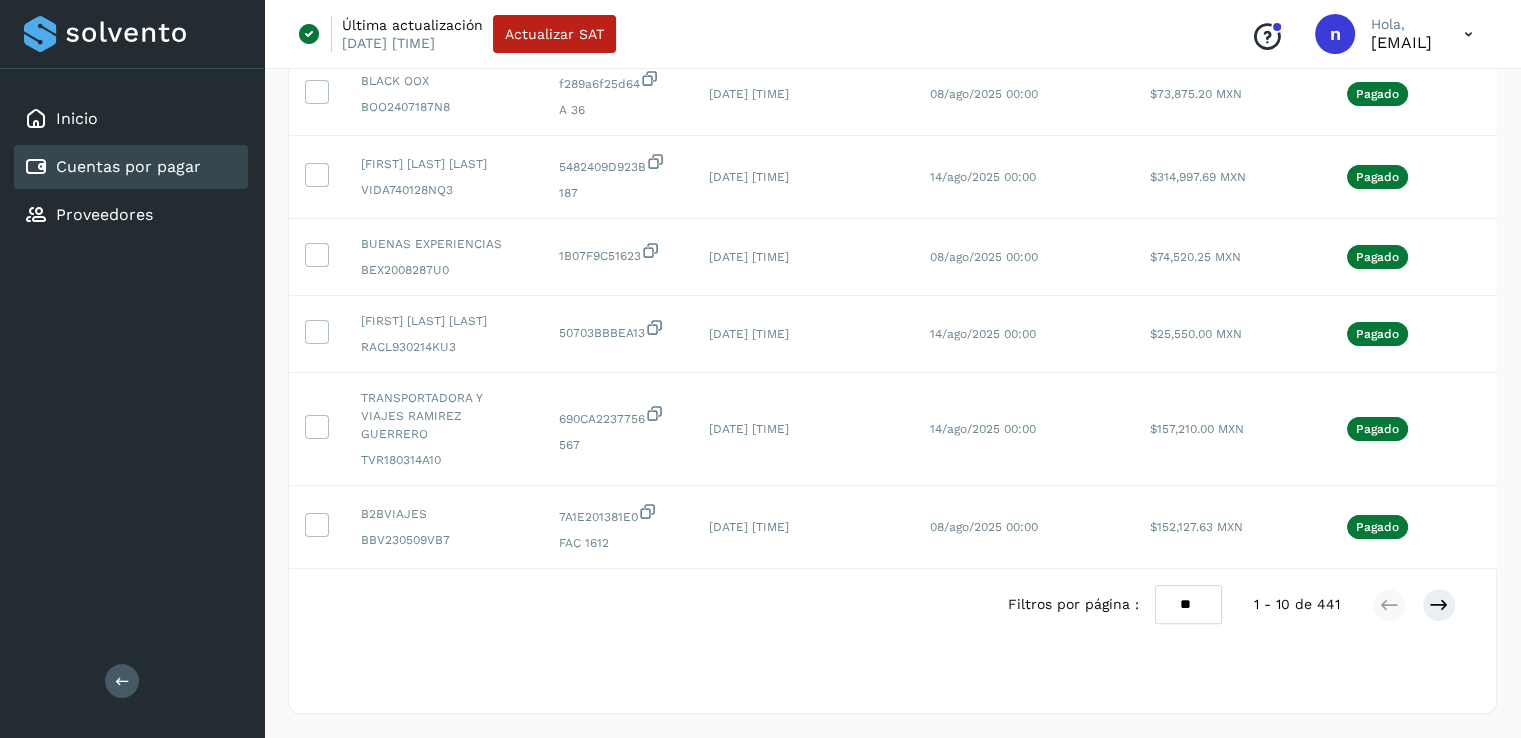 scroll, scrollTop: 636, scrollLeft: 0, axis: vertical 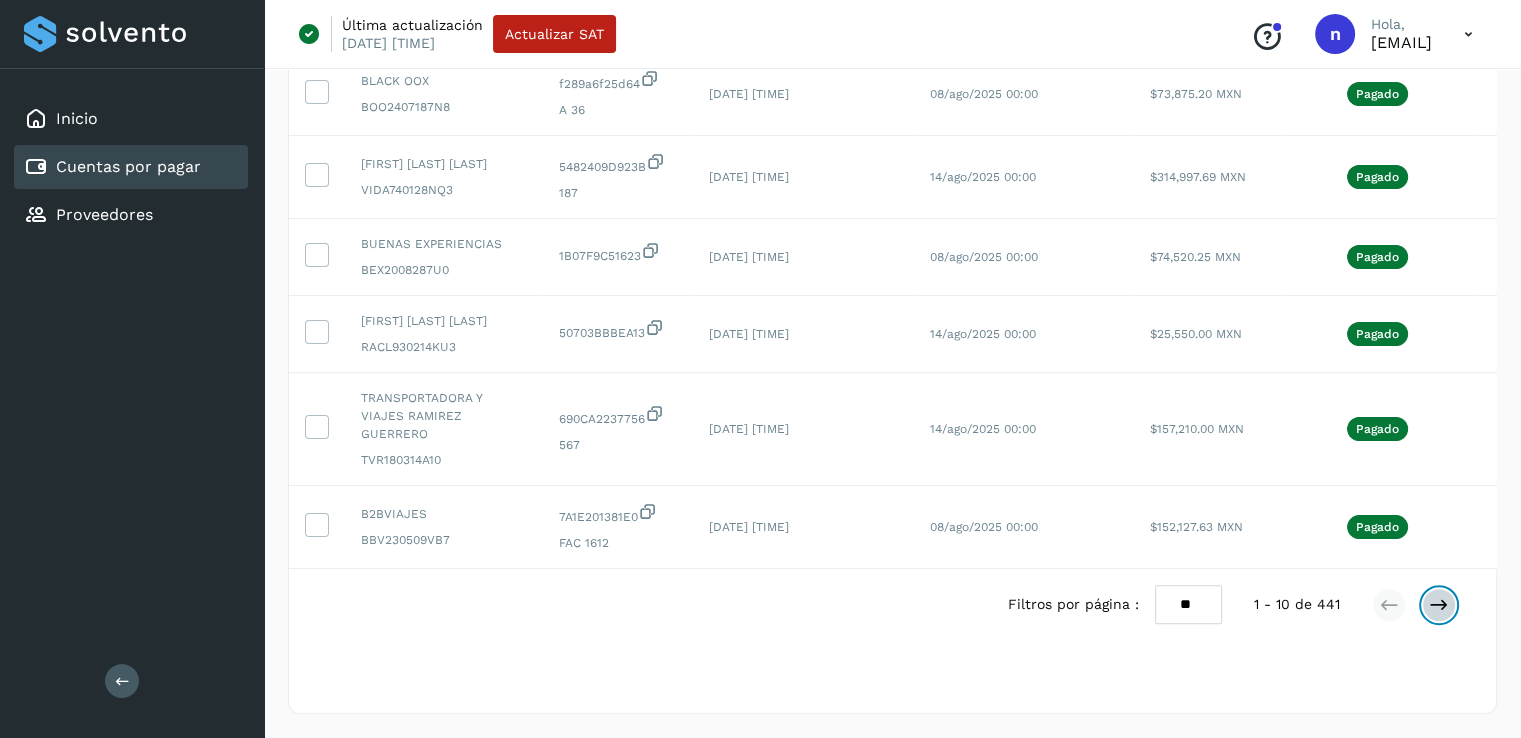 click at bounding box center [1439, 605] 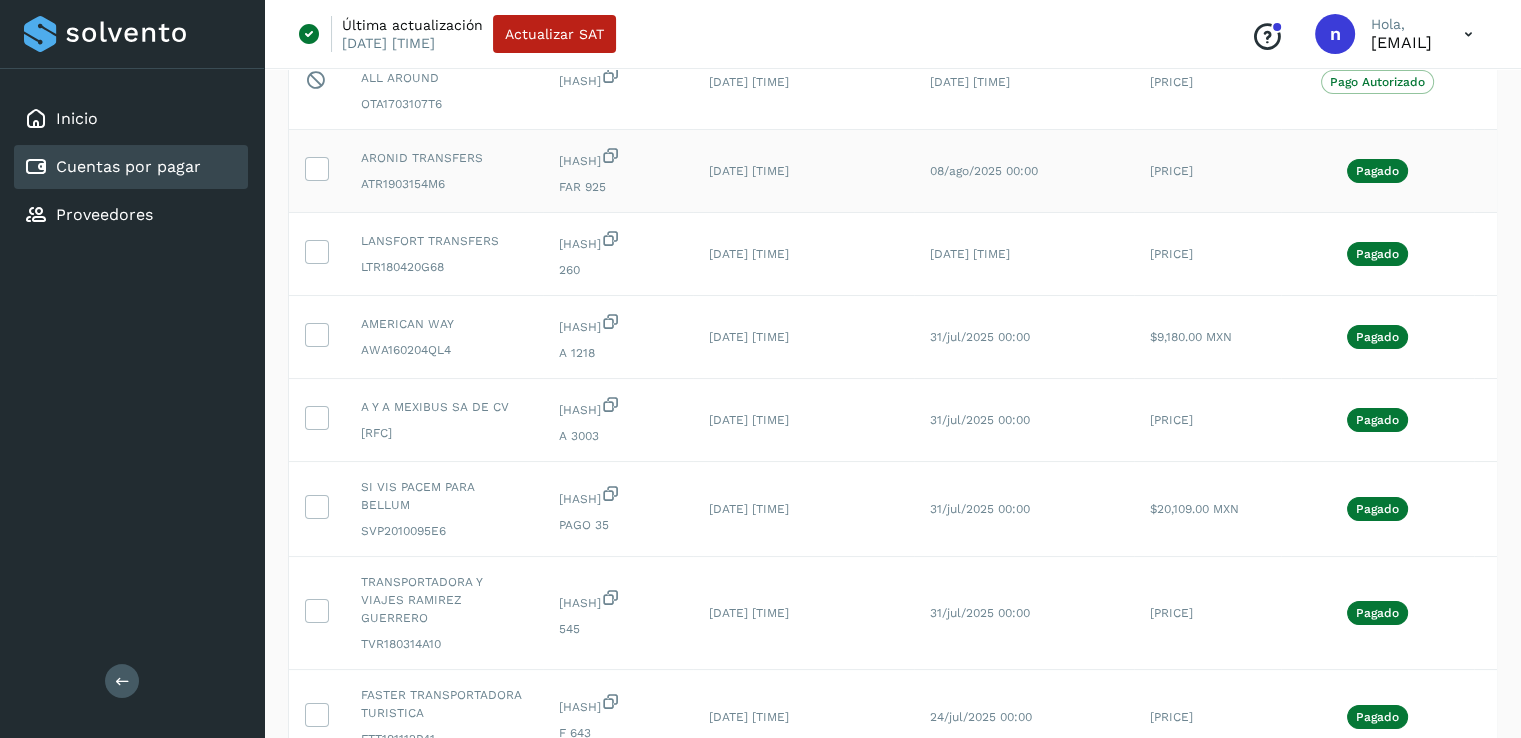 scroll, scrollTop: 143, scrollLeft: 0, axis: vertical 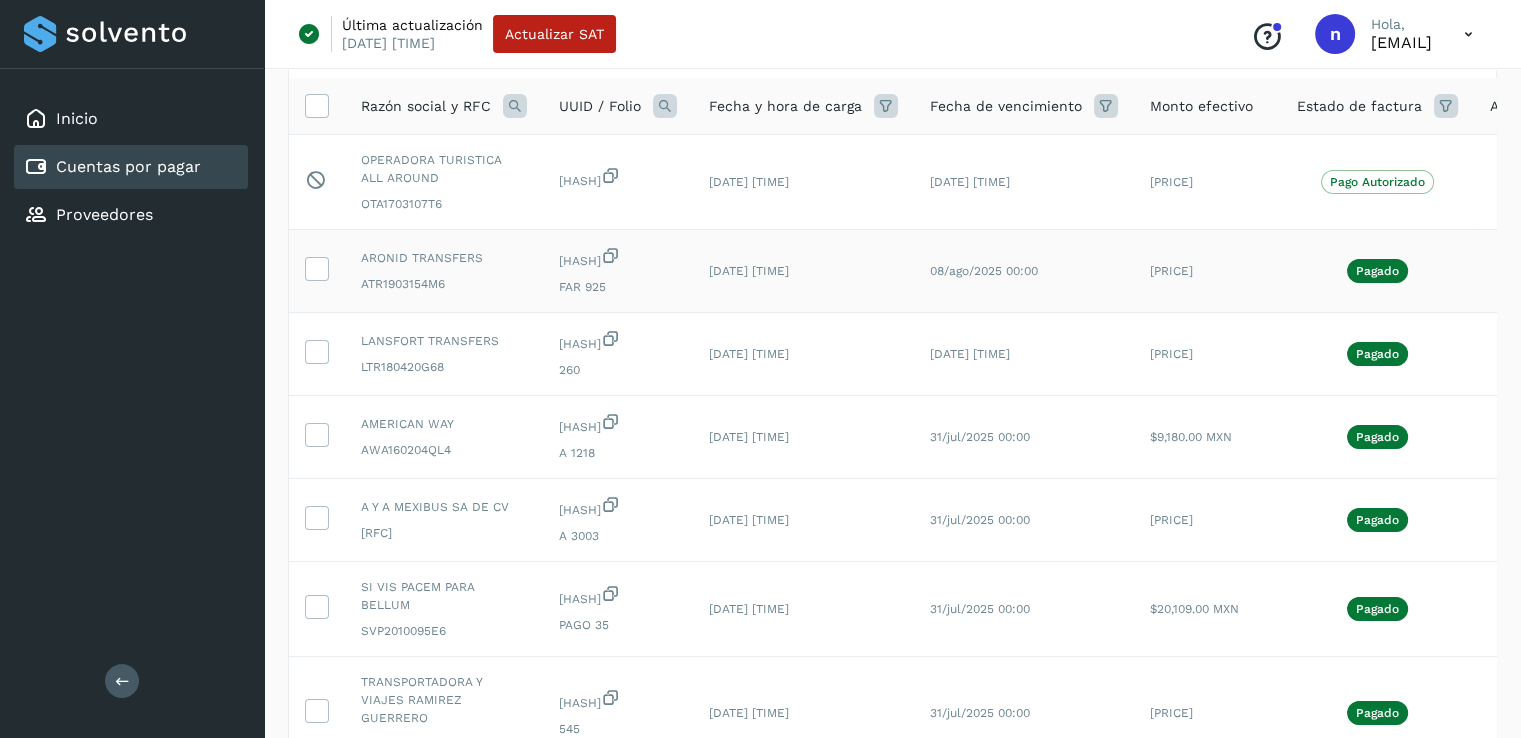 type 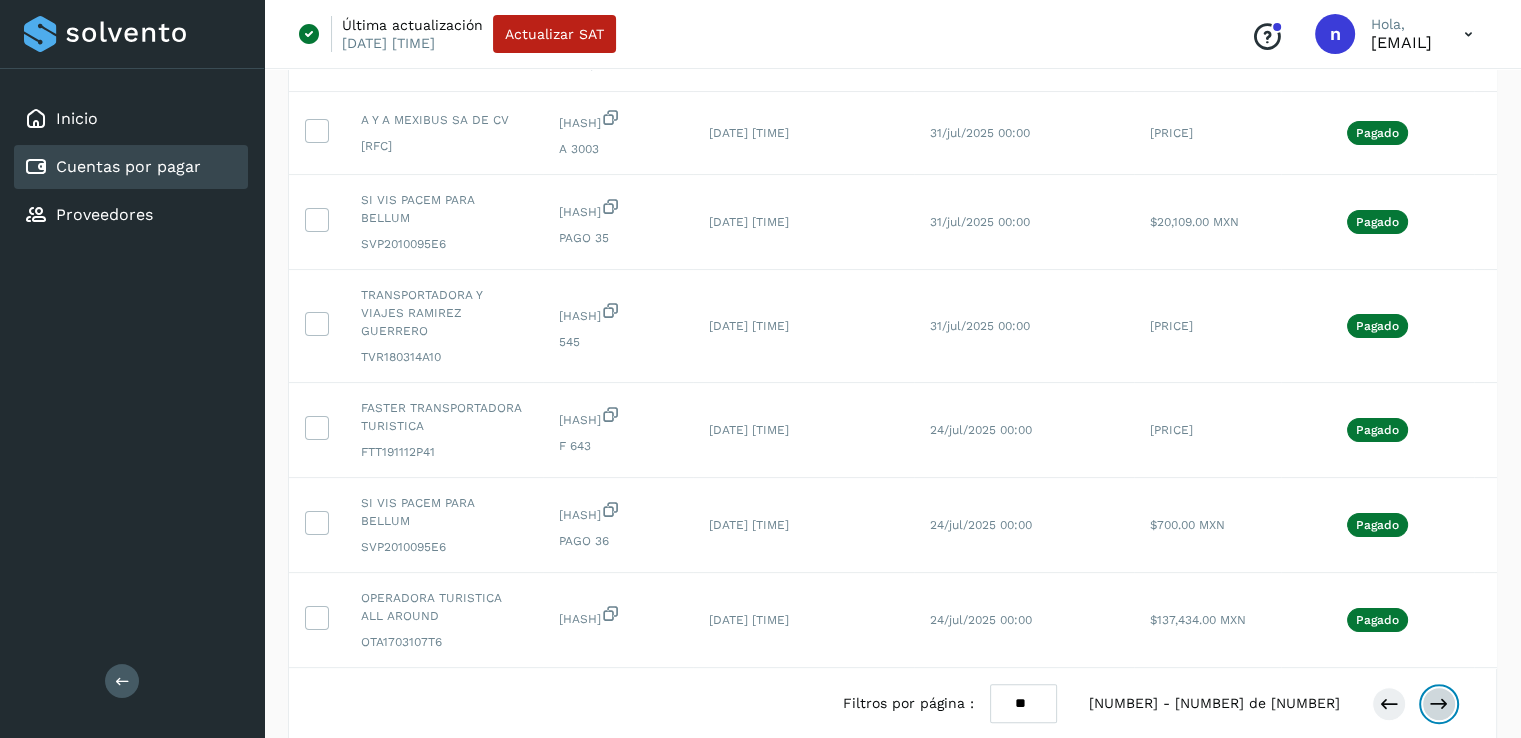 scroll, scrollTop: 643, scrollLeft: 0, axis: vertical 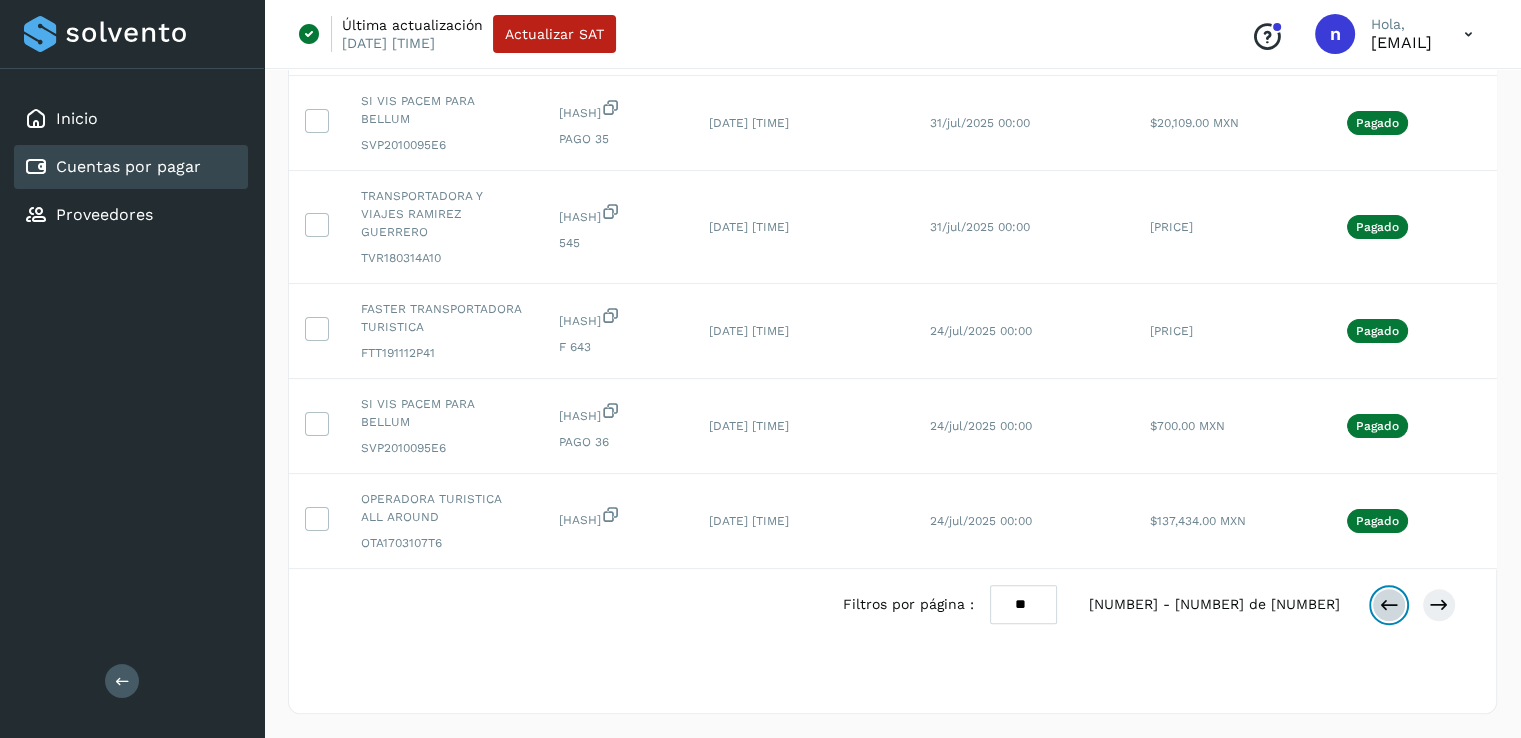 click at bounding box center [1389, 605] 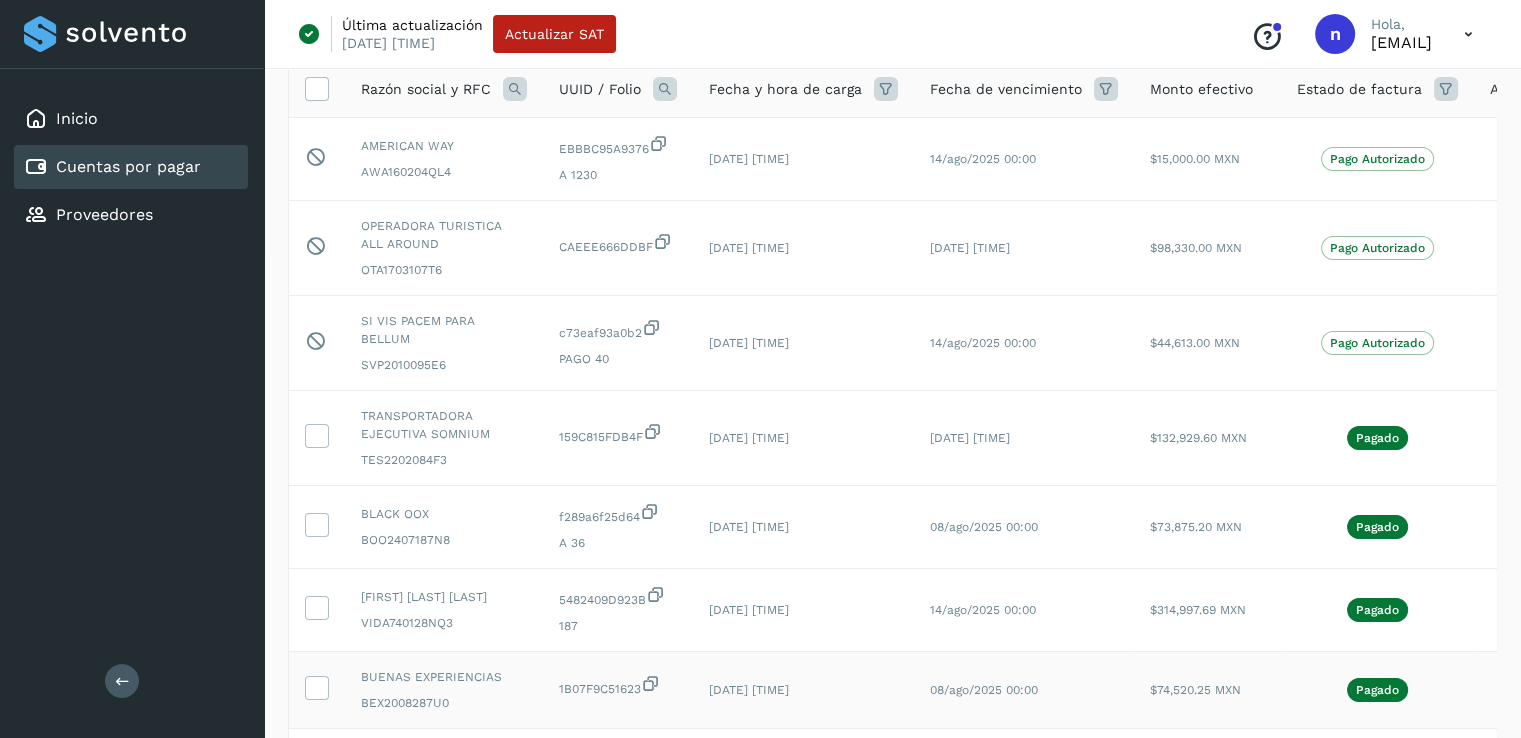 scroll, scrollTop: 36, scrollLeft: 0, axis: vertical 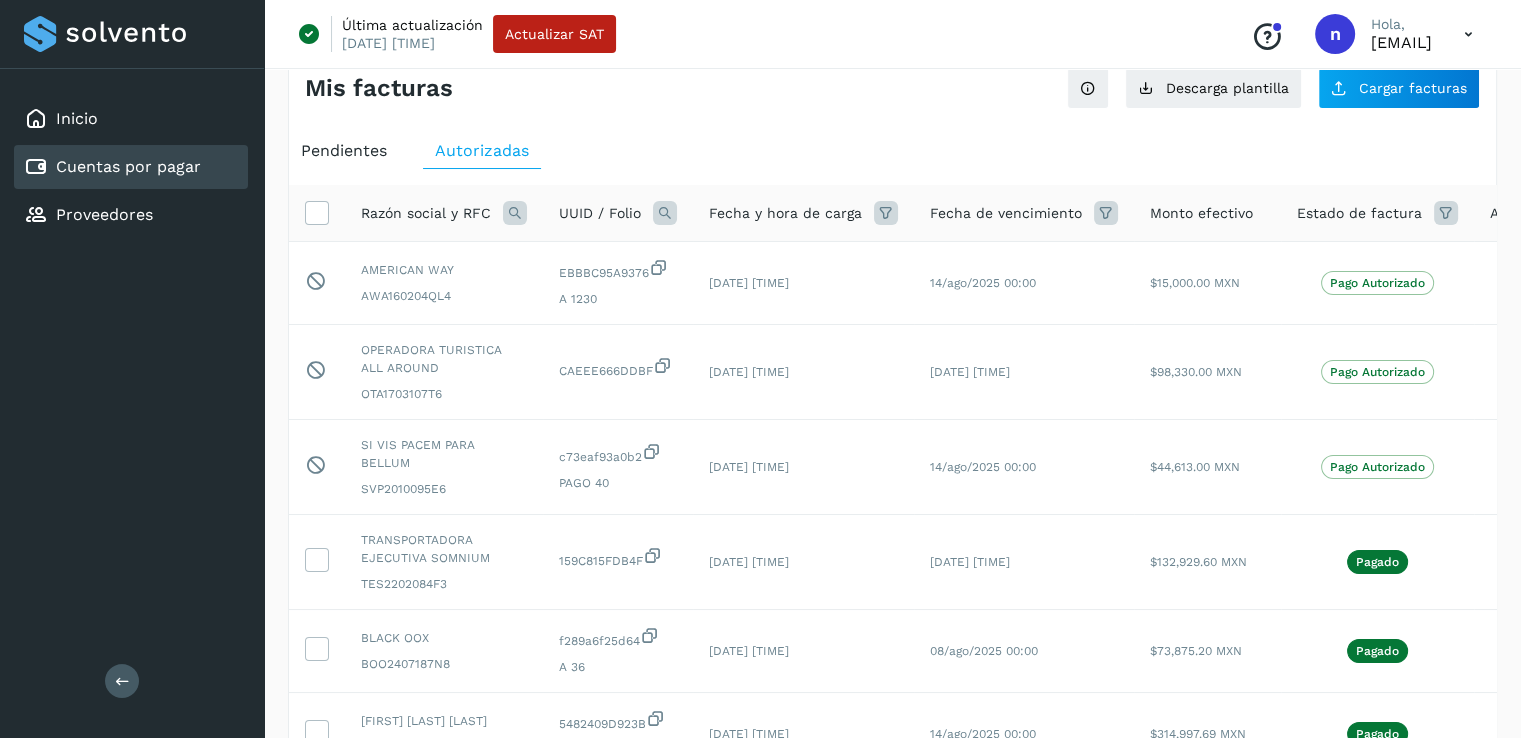 click on "Última actualización [DATE] [TIME] Actualizar SAT
Conoce nuestros beneficios
n Hola, [EMAIL]" at bounding box center (892, 34) 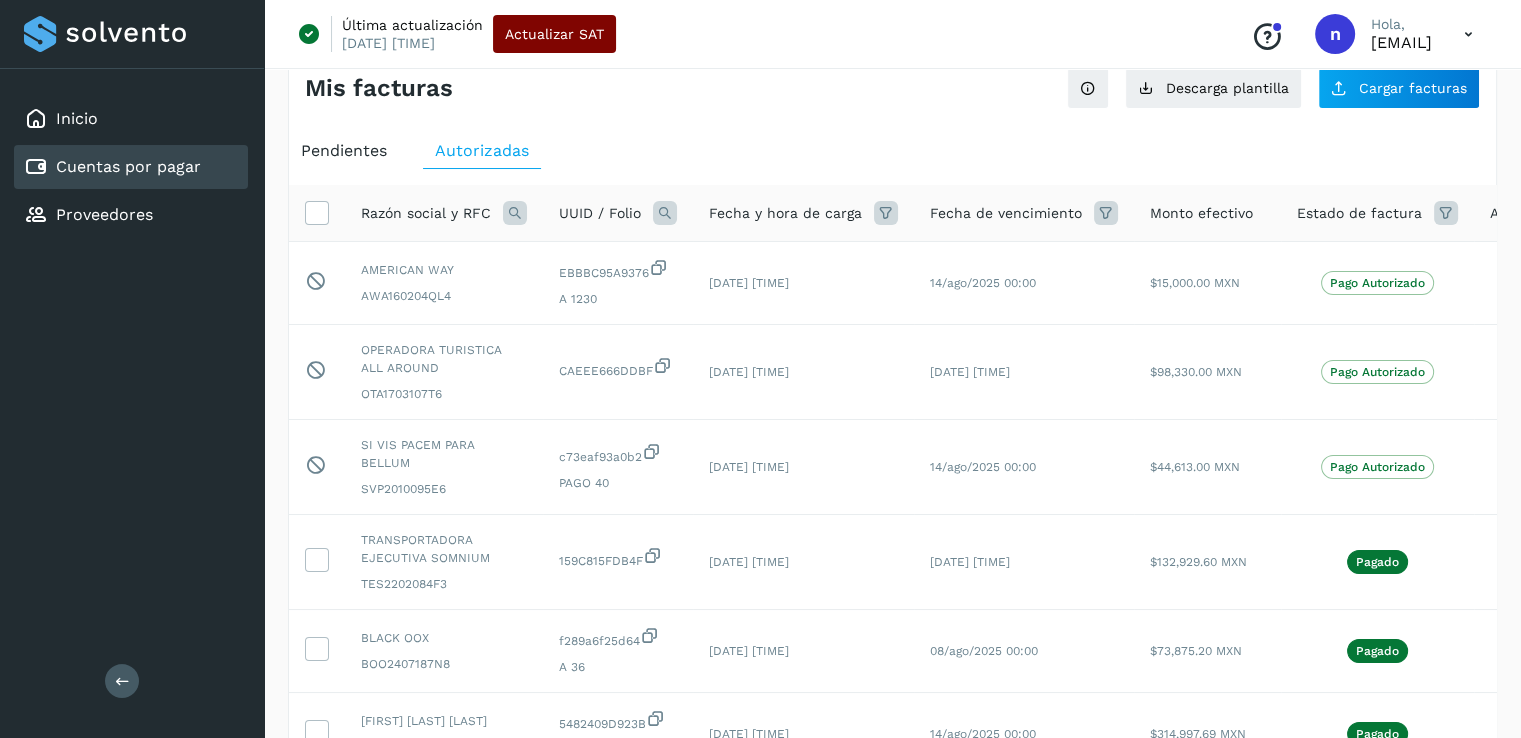 click on "Actualizar SAT" at bounding box center (554, 34) 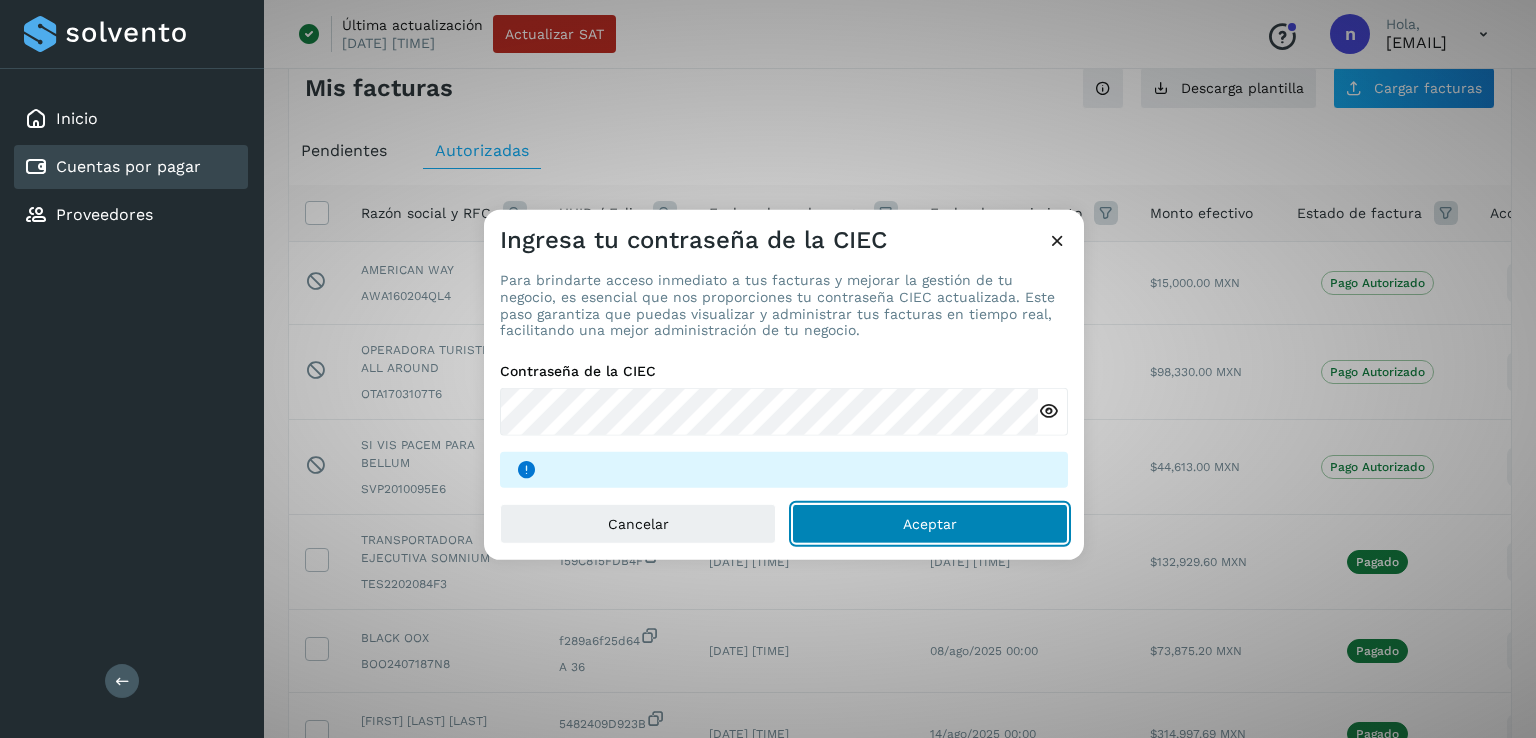 click on "Aceptar" 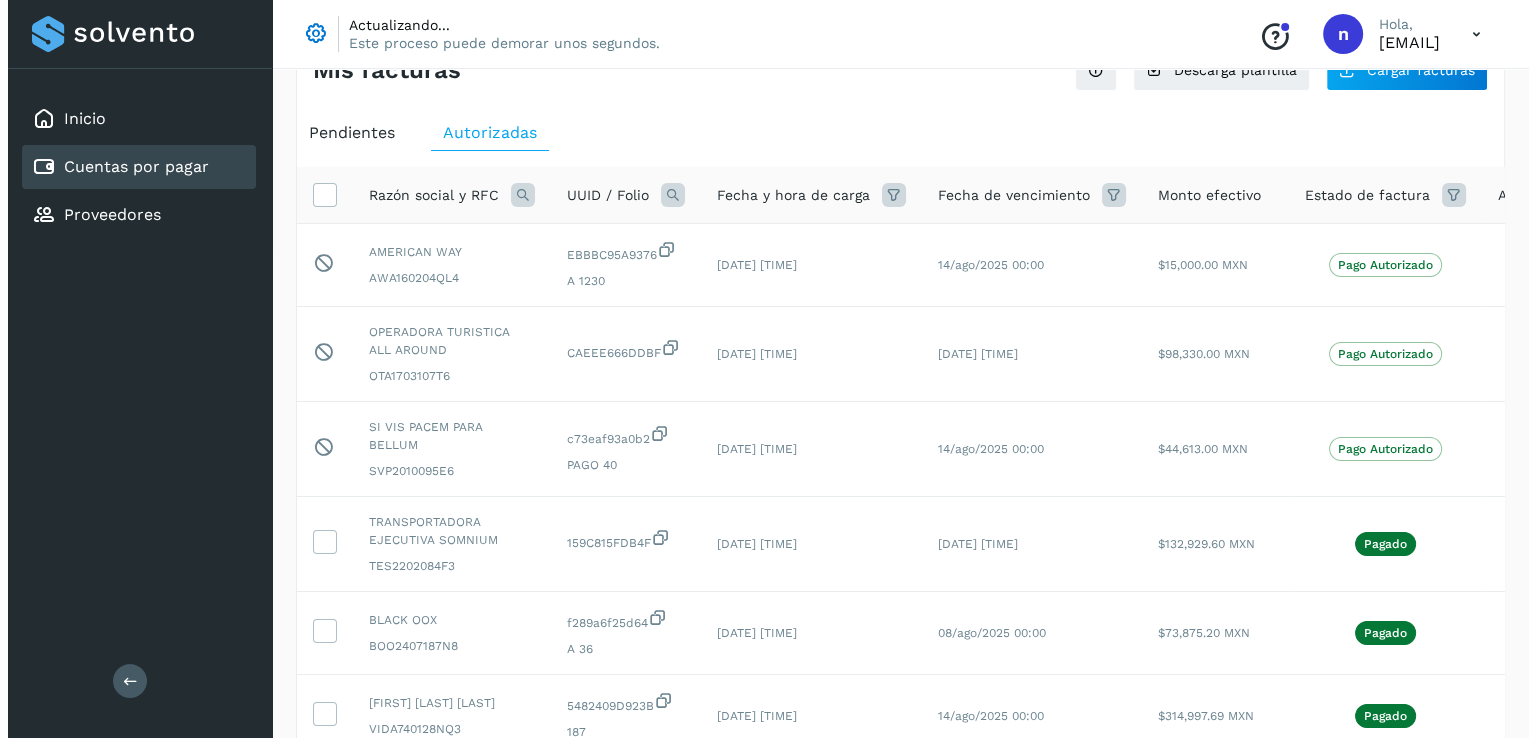 scroll, scrollTop: 0, scrollLeft: 0, axis: both 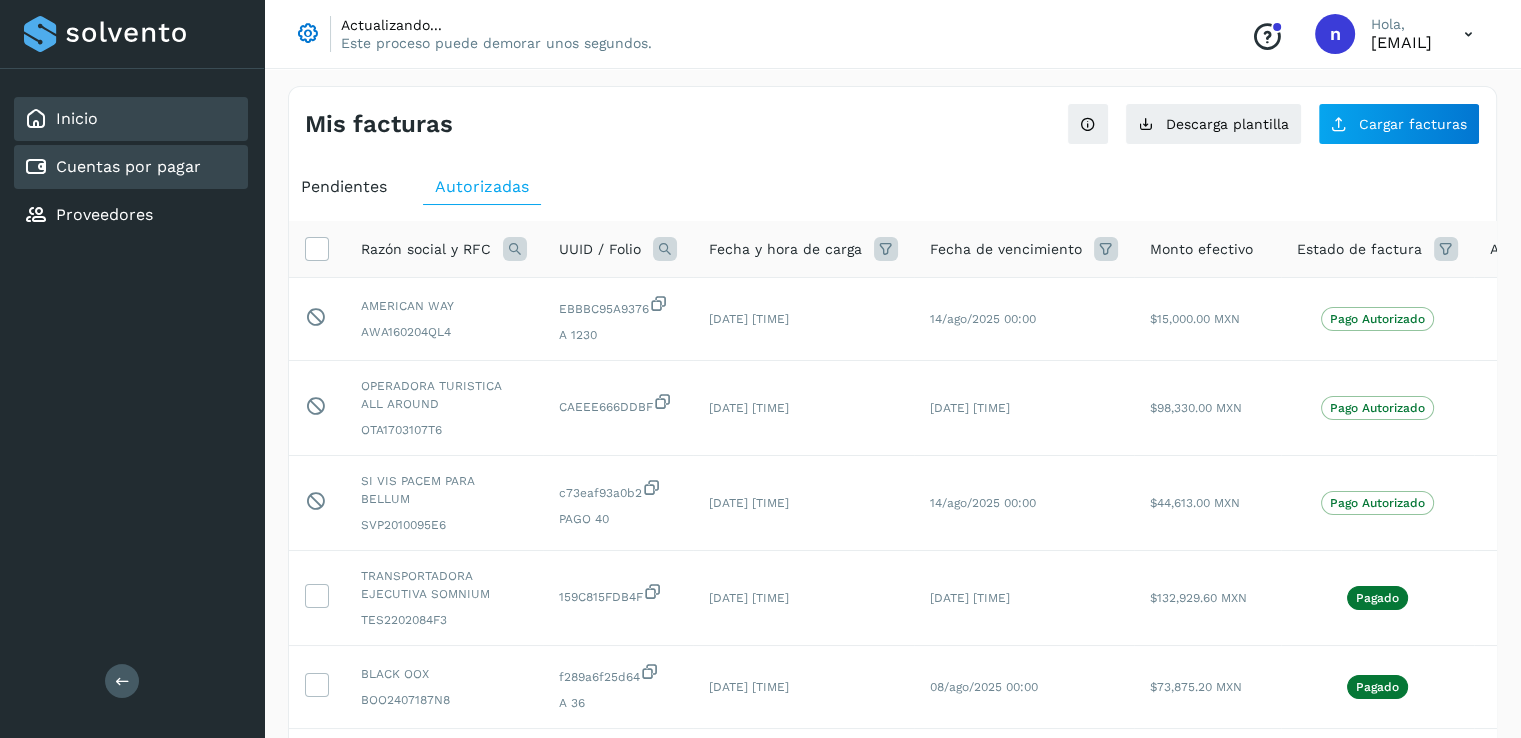 click on "Inicio" 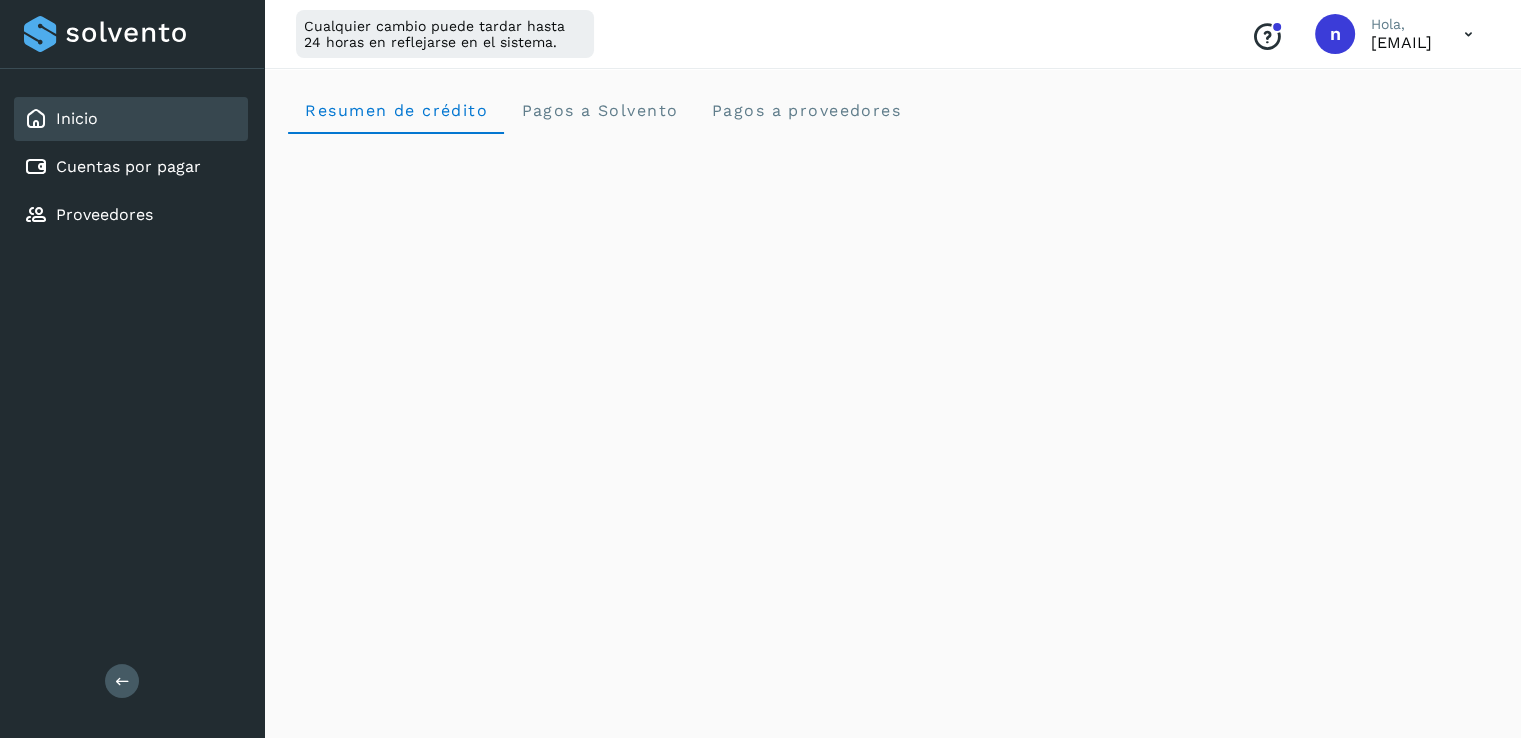 click on "Inicio" 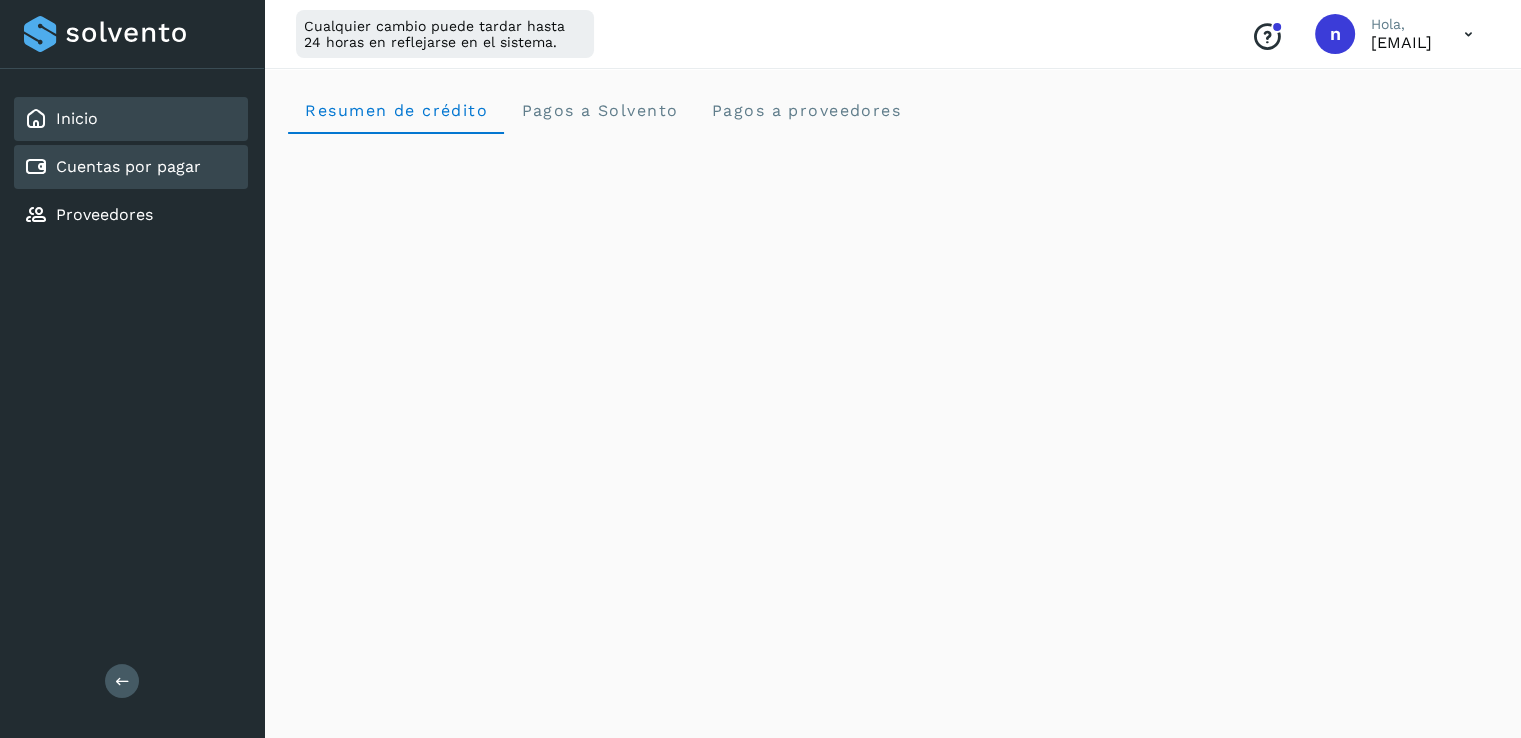 click on "Cuentas por pagar" at bounding box center [128, 166] 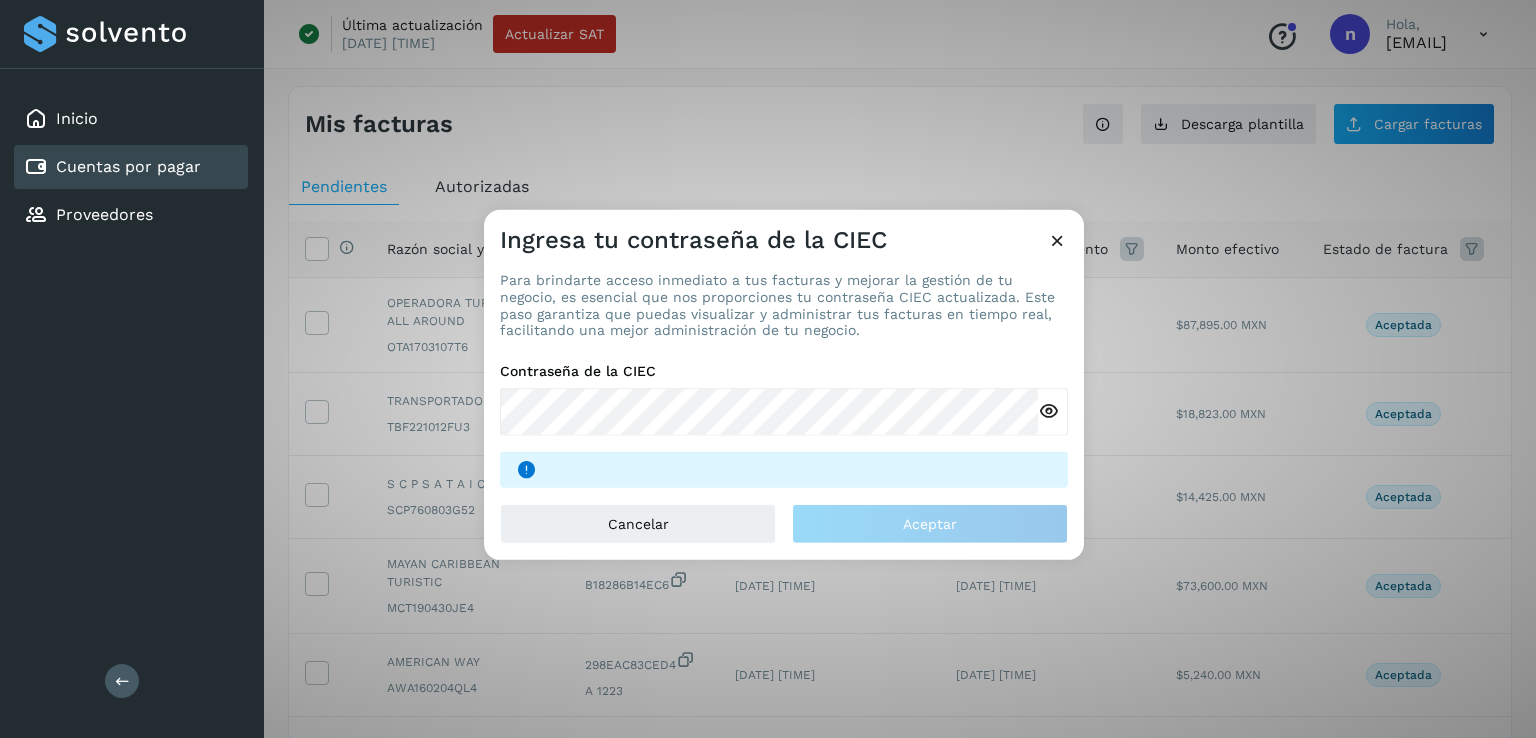 click at bounding box center [1057, 240] 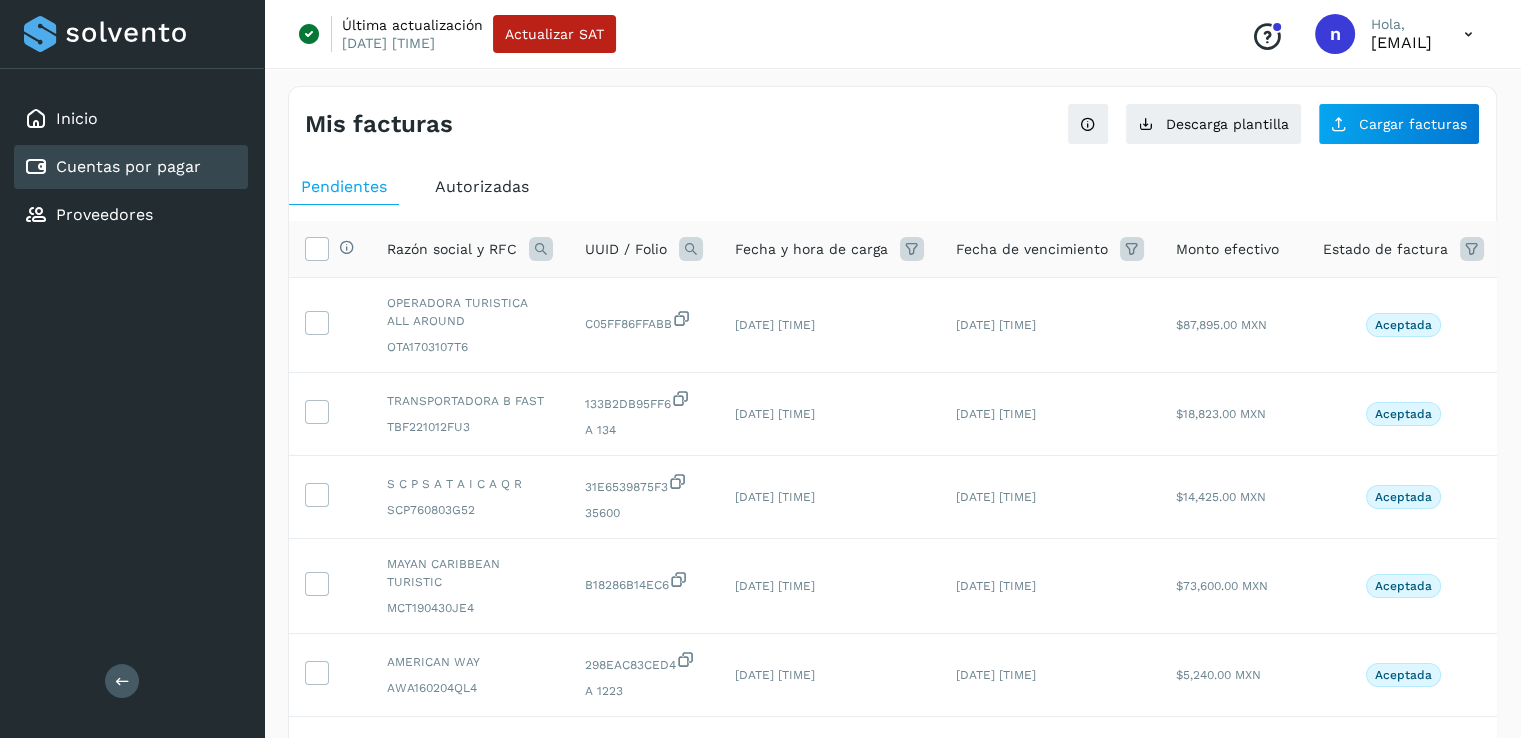 click at bounding box center [1468, 34] 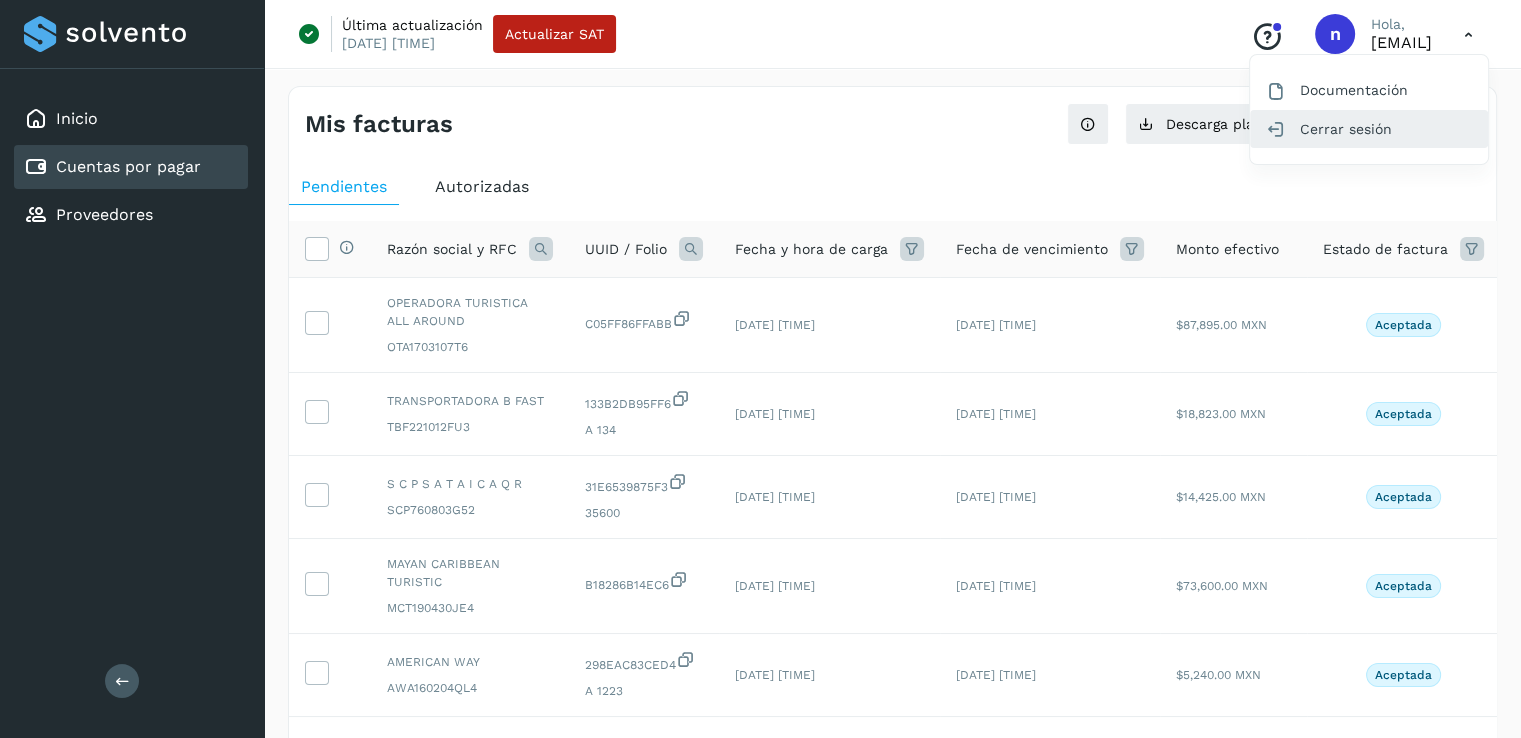 click on "Cerrar sesión" 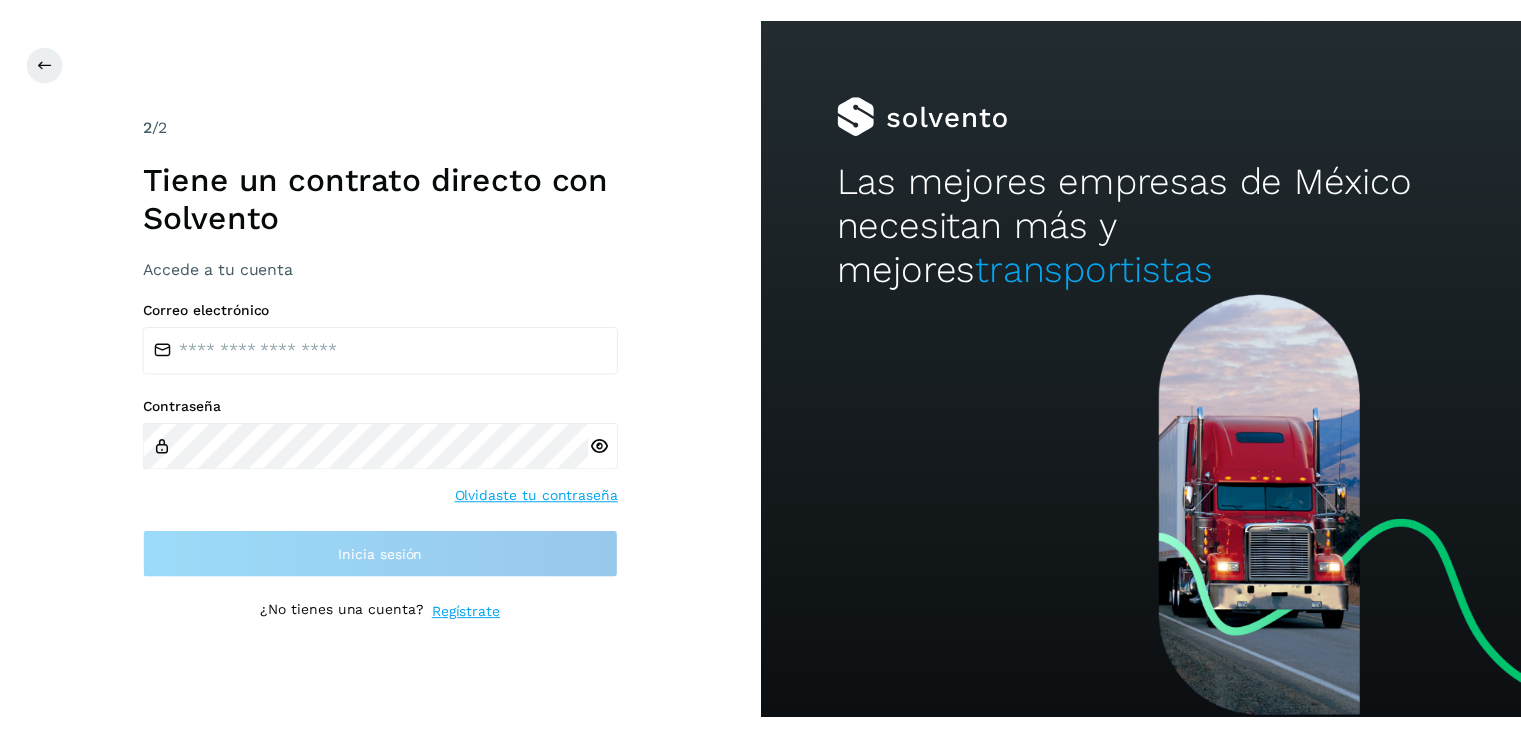 scroll, scrollTop: 0, scrollLeft: 0, axis: both 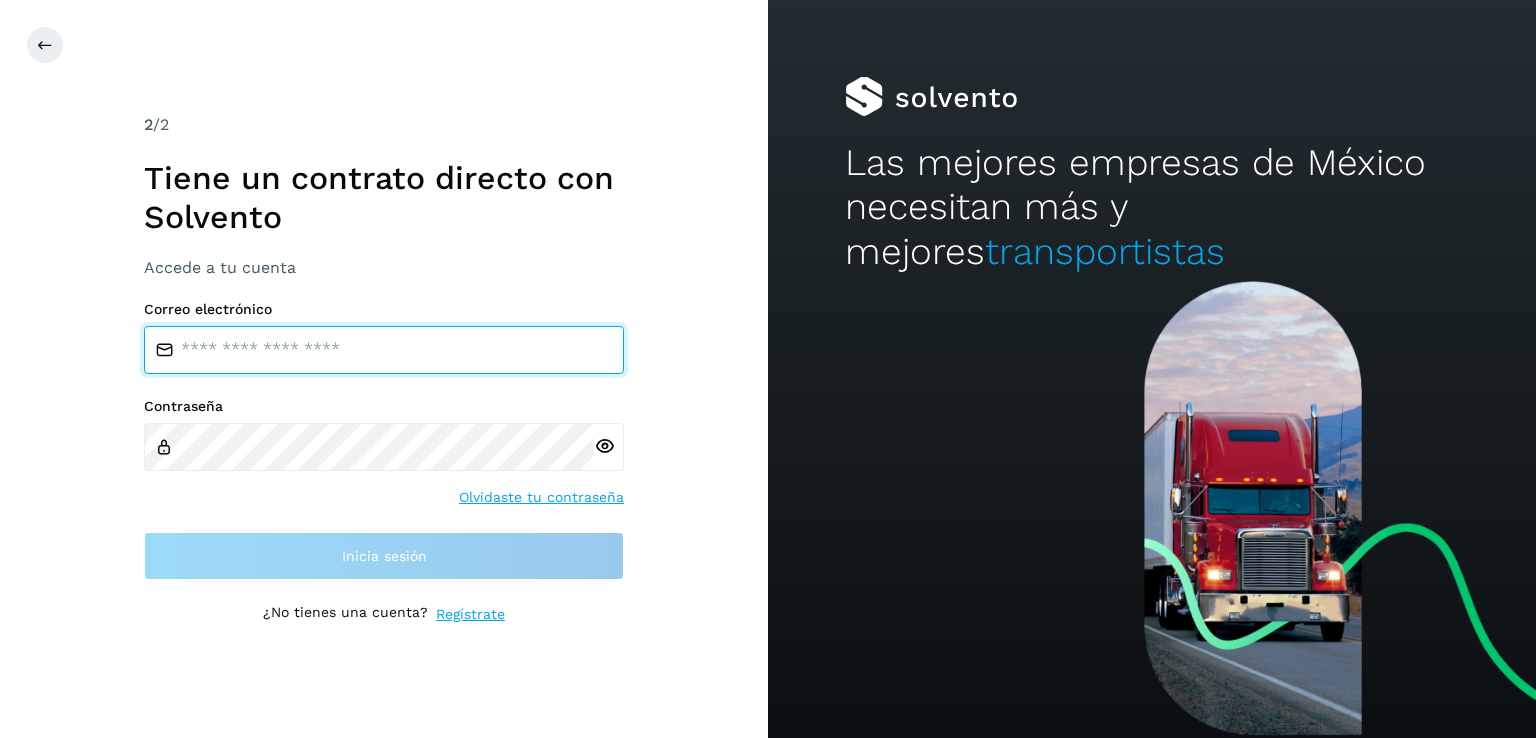 click at bounding box center (384, 350) 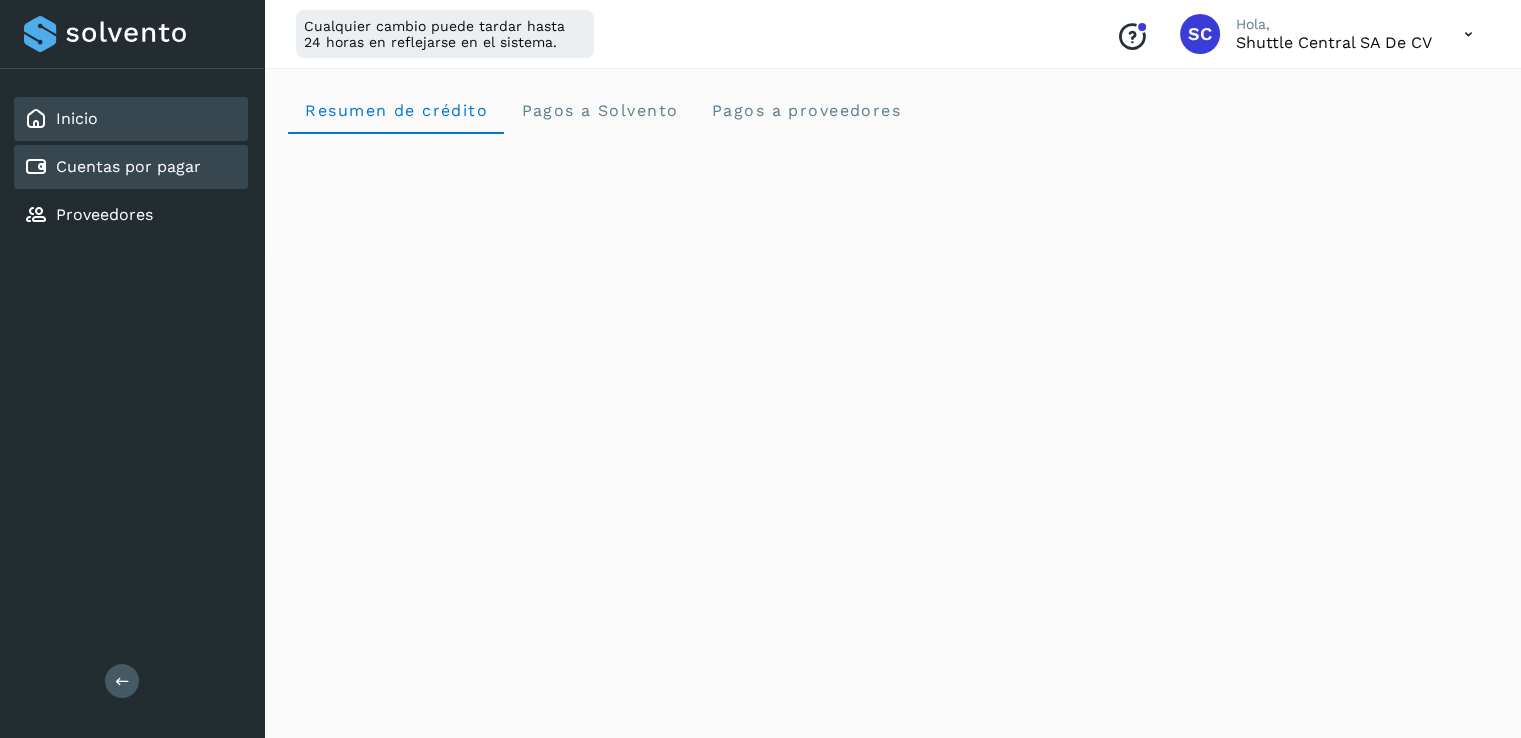 click on "Cuentas por pagar" at bounding box center (128, 166) 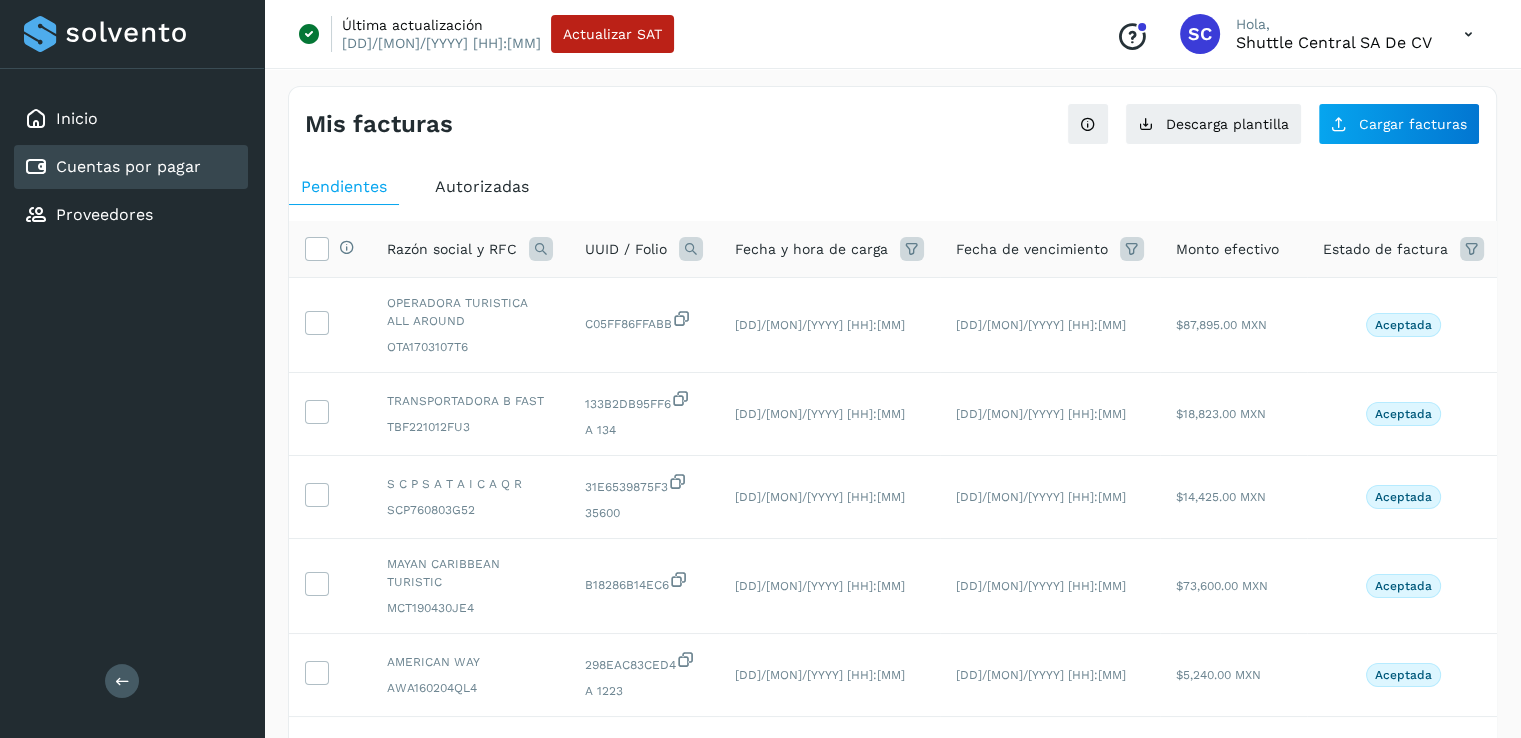 click on "Autorizadas" at bounding box center (482, 186) 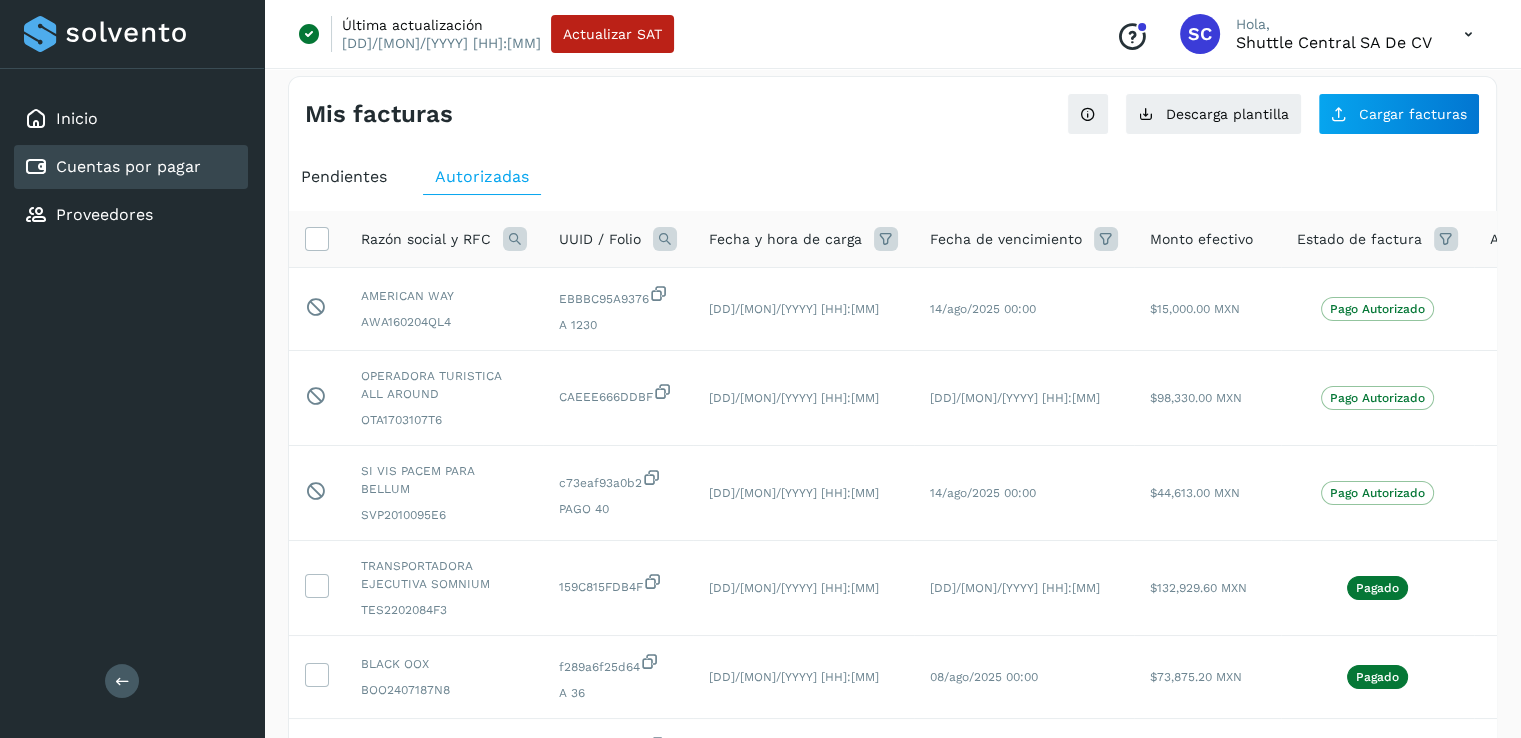 scroll, scrollTop: 0, scrollLeft: 0, axis: both 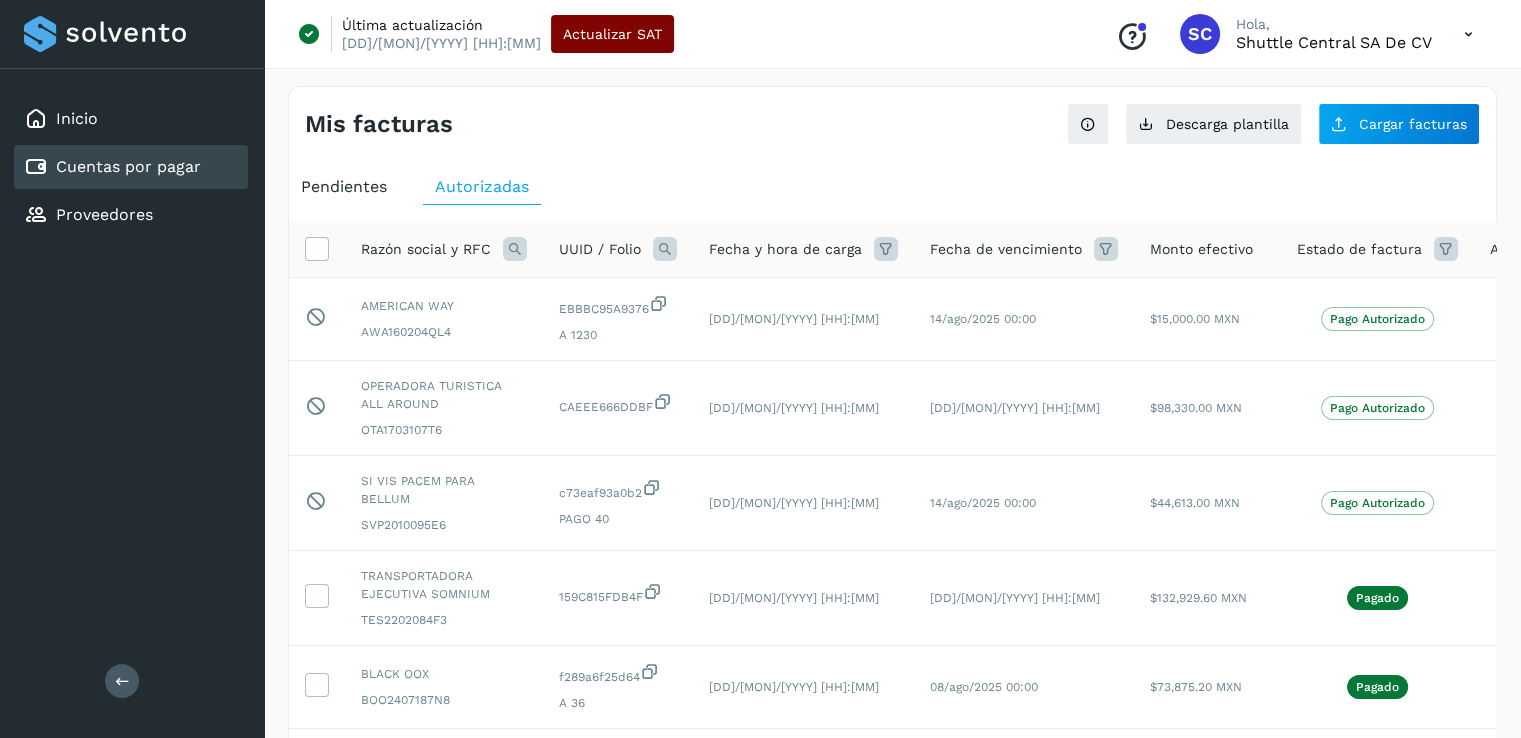 click on "Actualizar SAT" 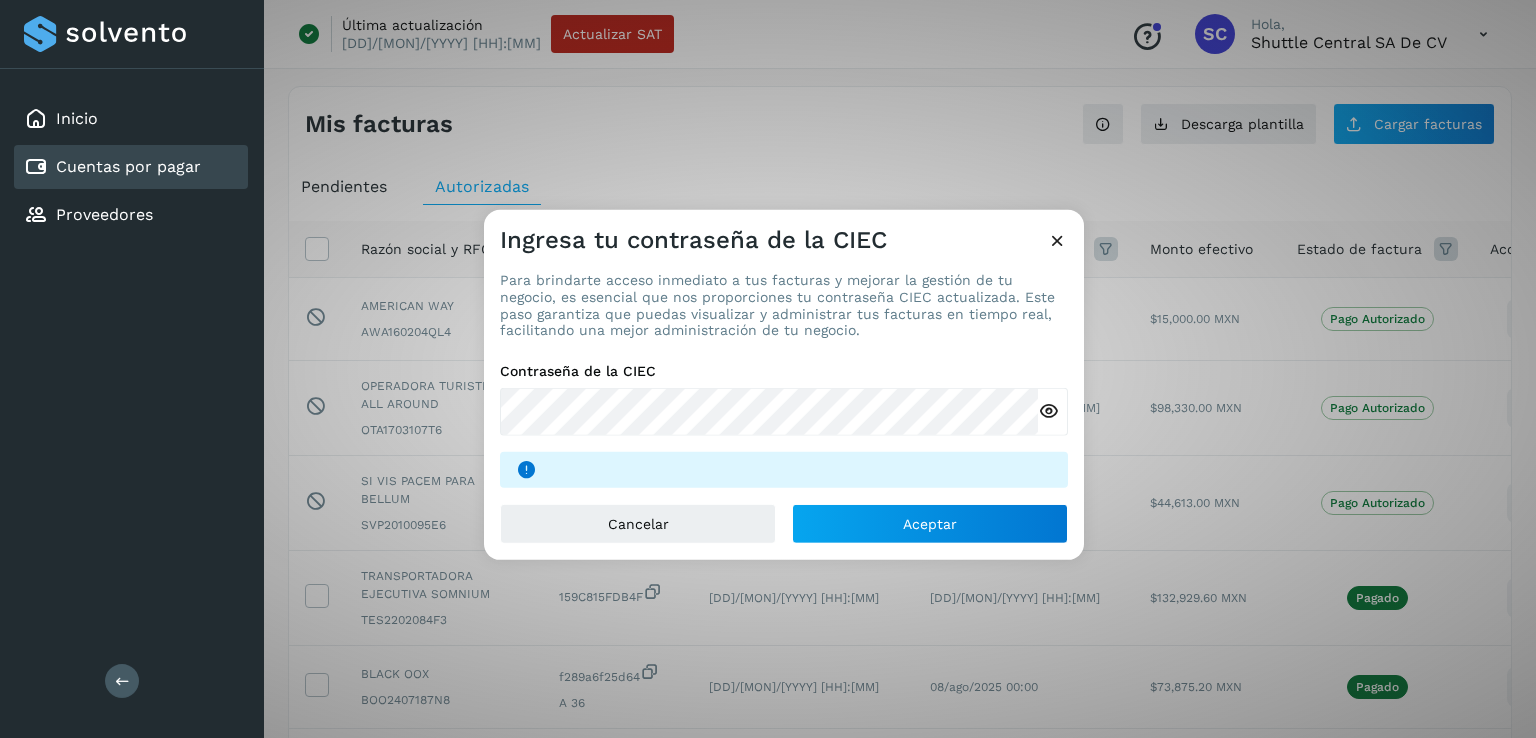 click at bounding box center [1048, 411] 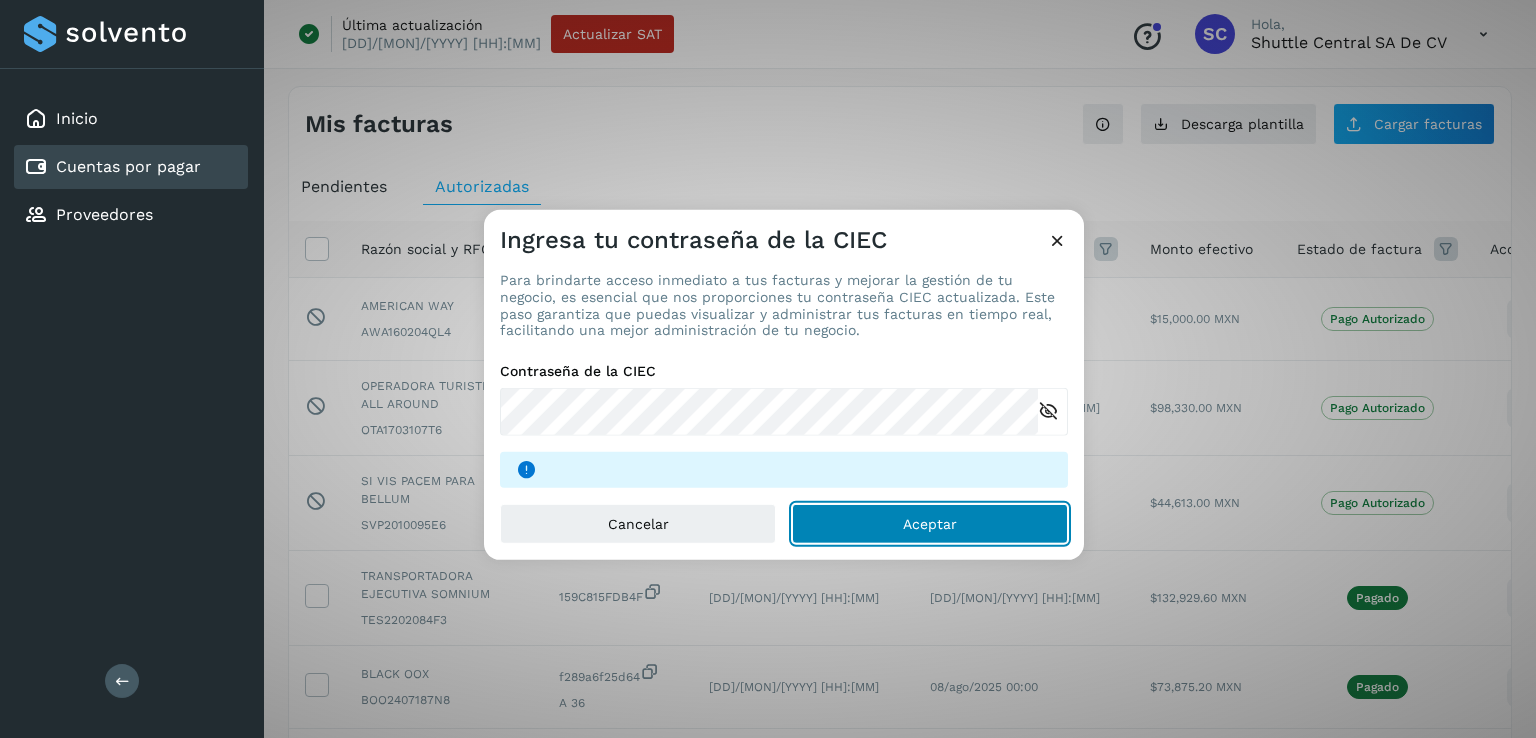 click on "Aceptar" 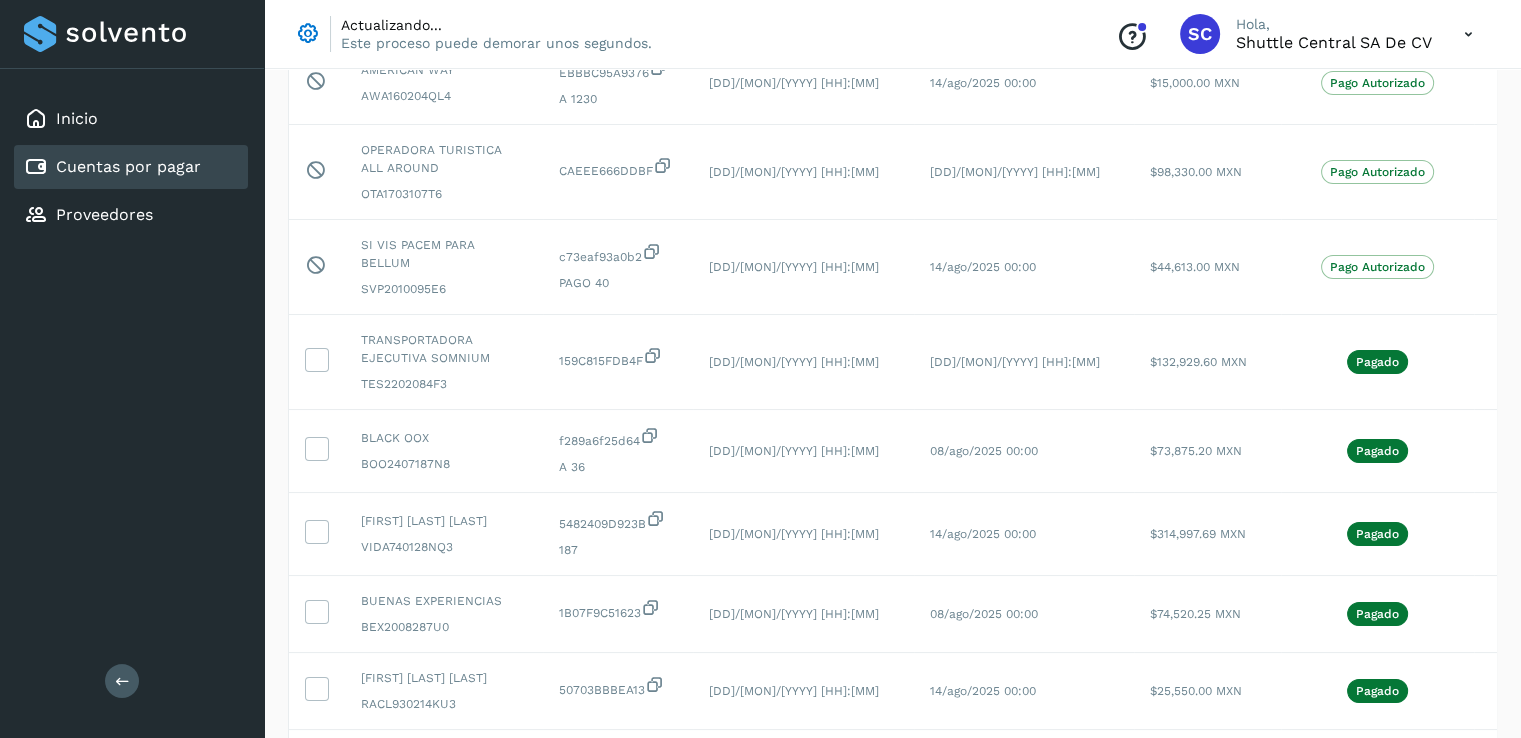 scroll, scrollTop: 0, scrollLeft: 0, axis: both 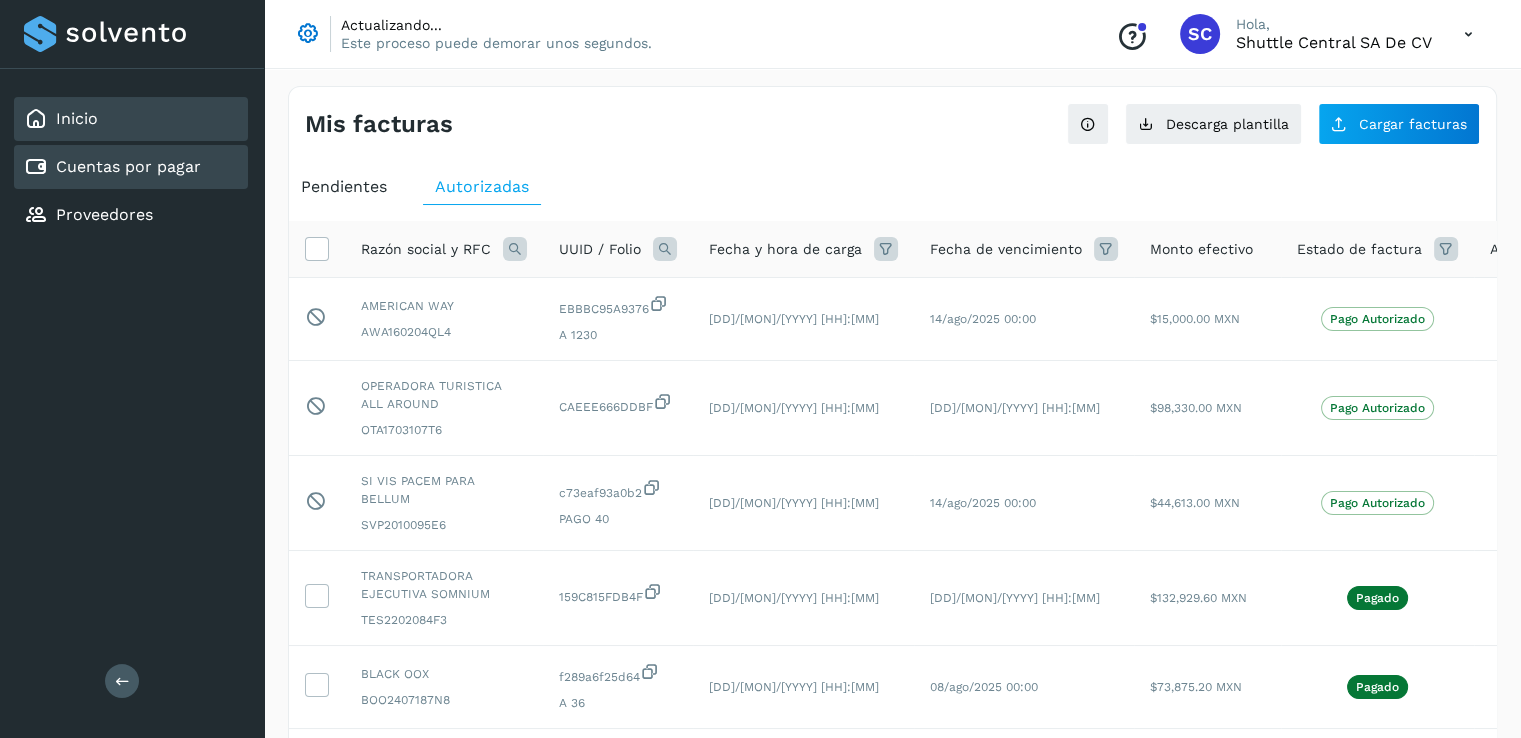 click on "Inicio" 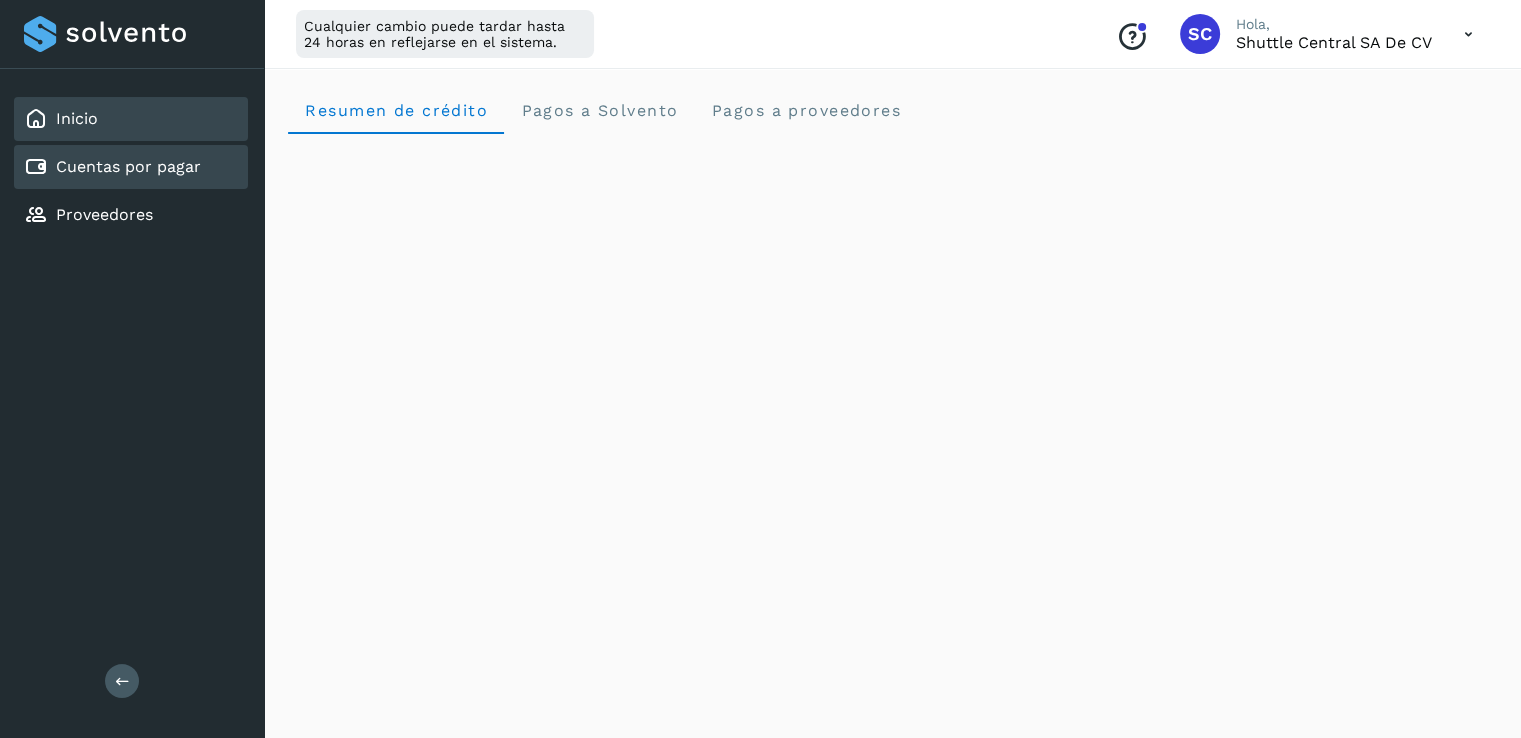 click on "Cuentas por pagar" at bounding box center (128, 166) 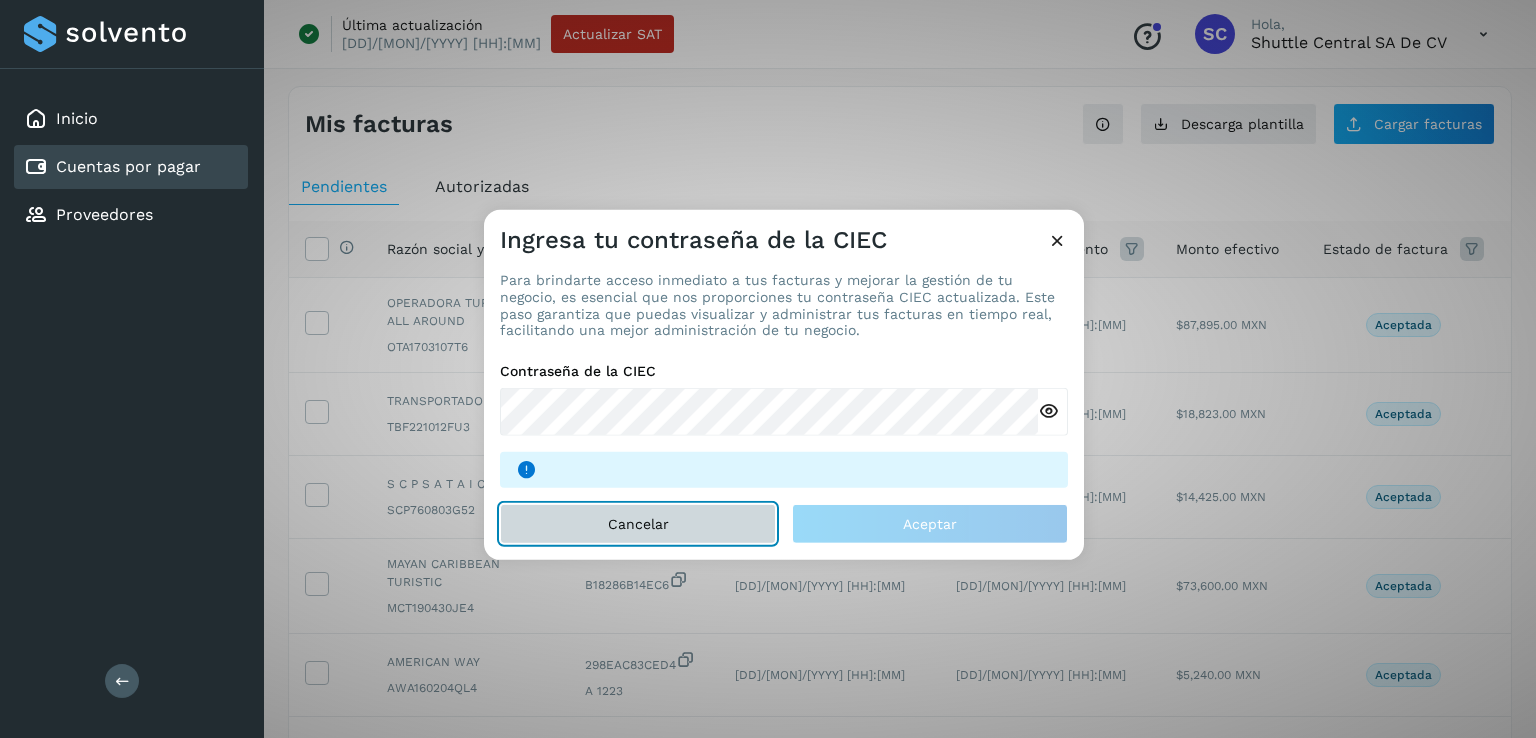 click on "Cancelar" 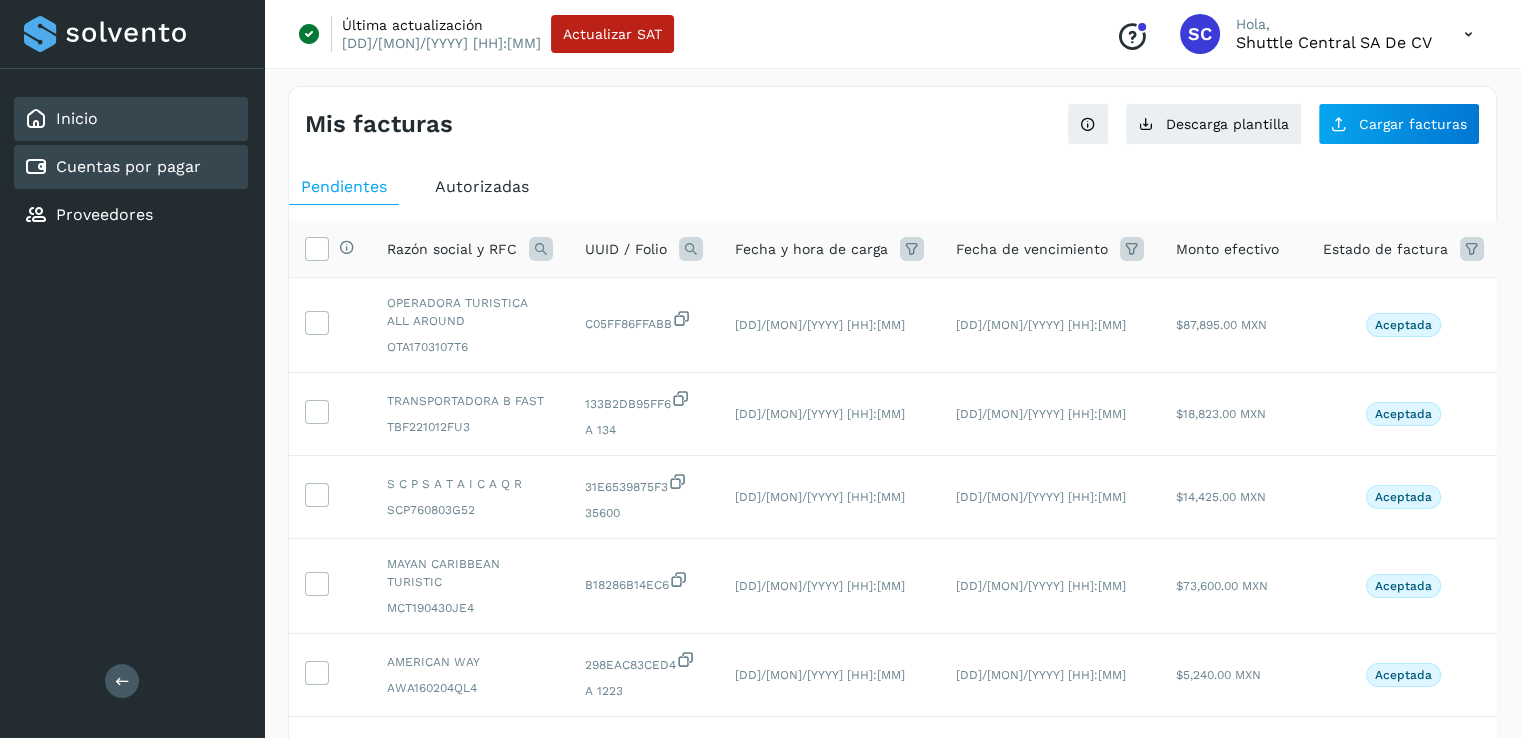 click on "Inicio" 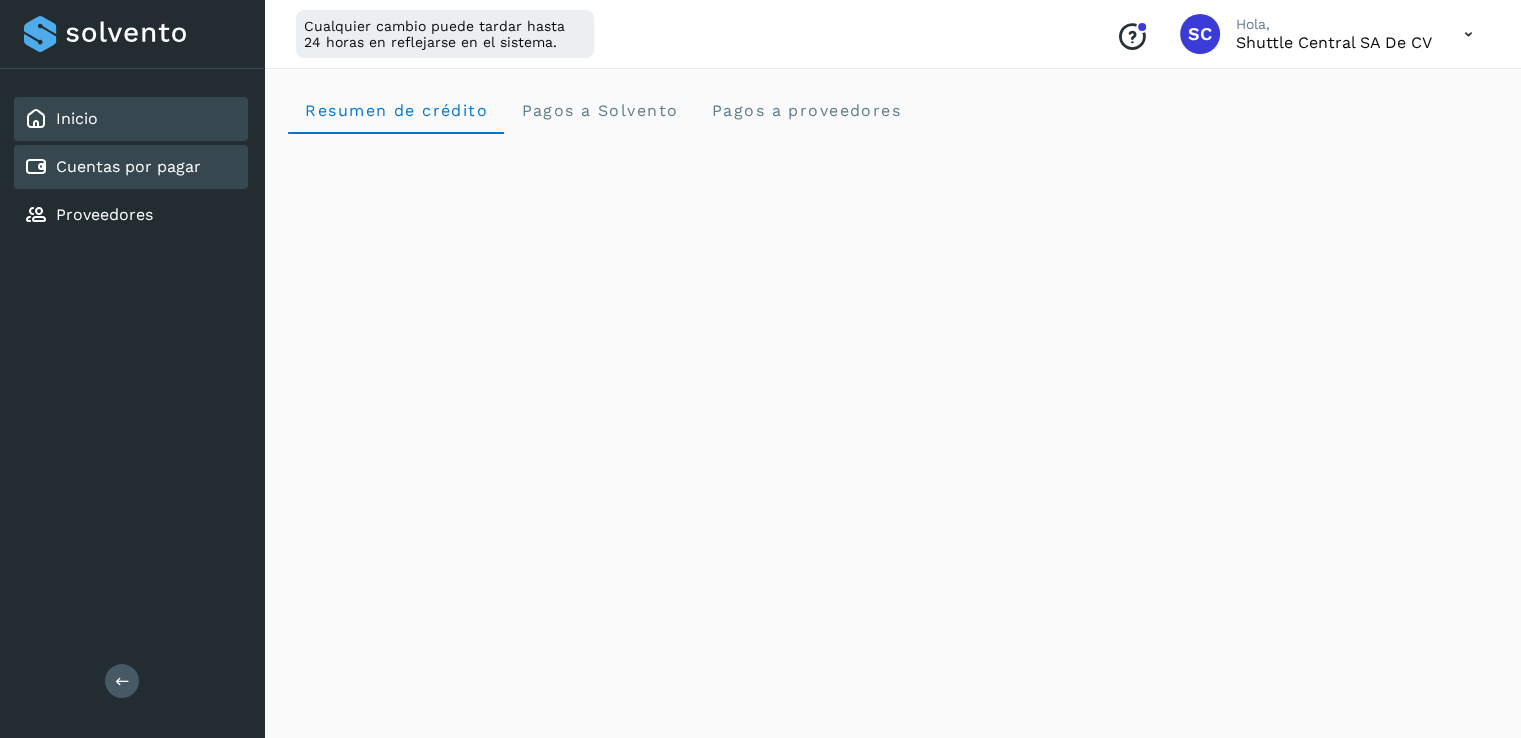 click on "Cuentas por pagar" at bounding box center [128, 166] 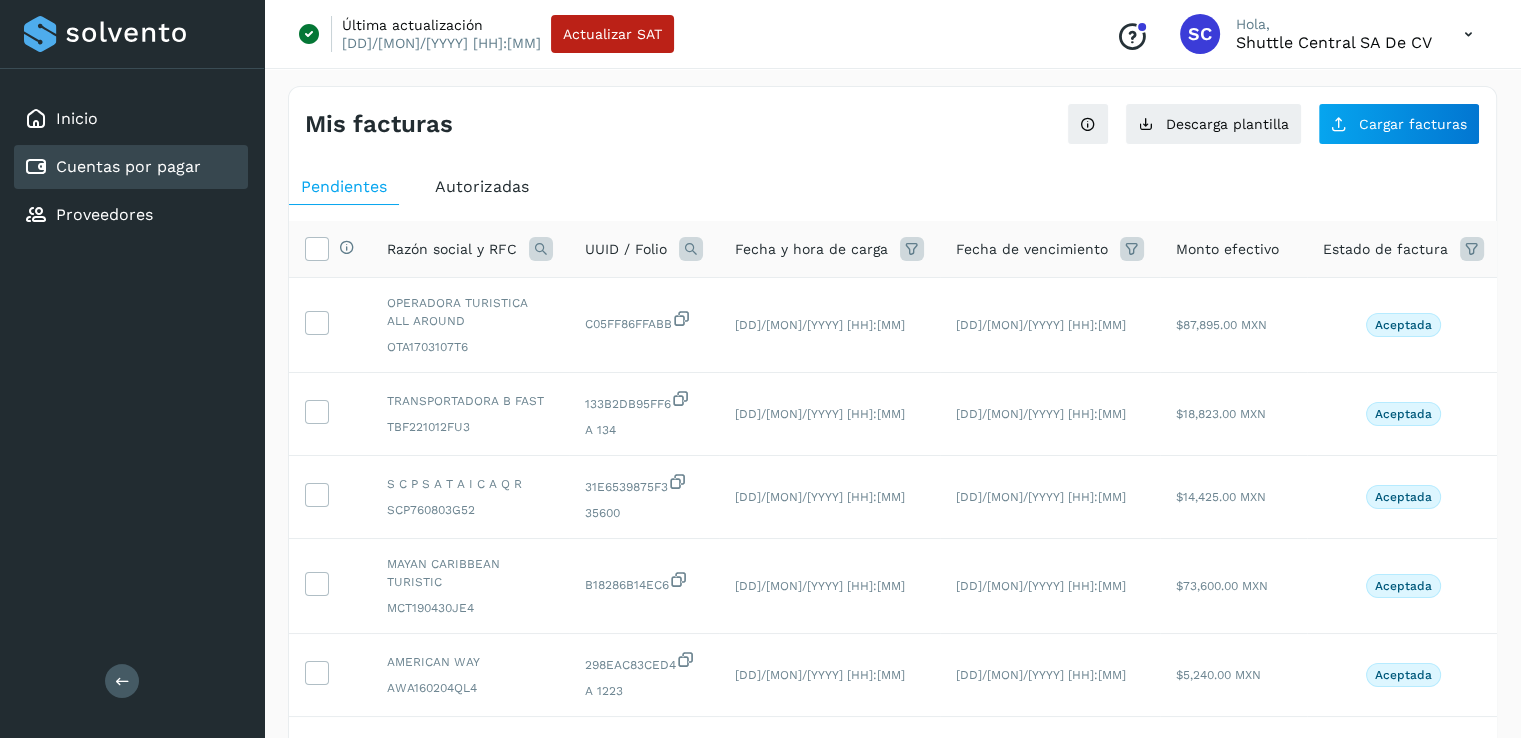 click on "Cuentas por pagar" at bounding box center (128, 166) 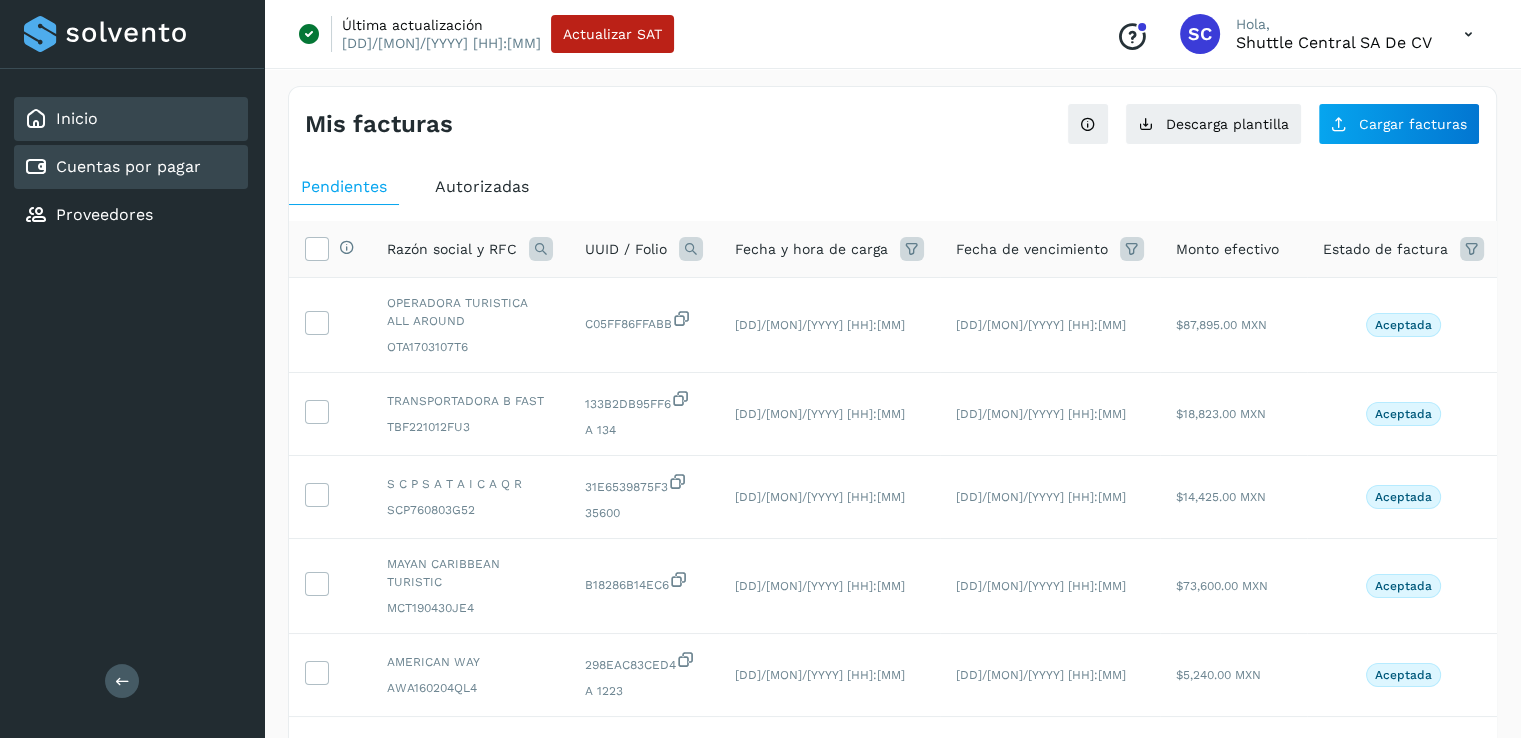click on "Inicio" 